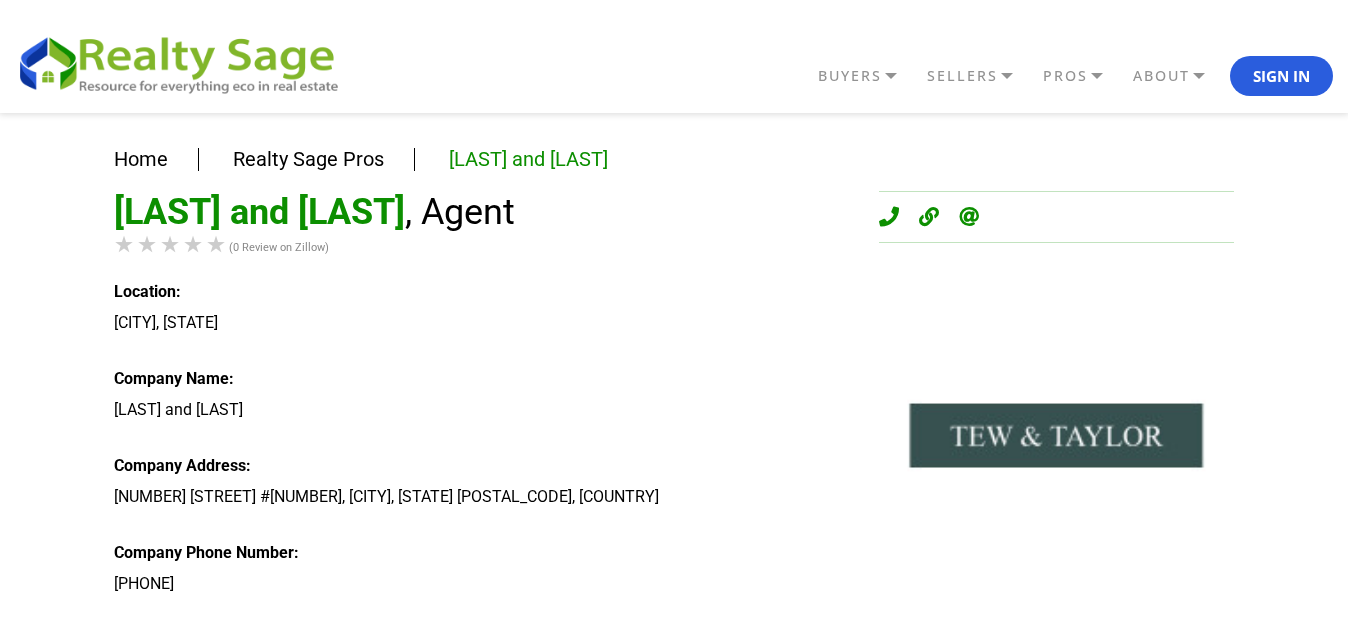 scroll, scrollTop: 0, scrollLeft: 0, axis: both 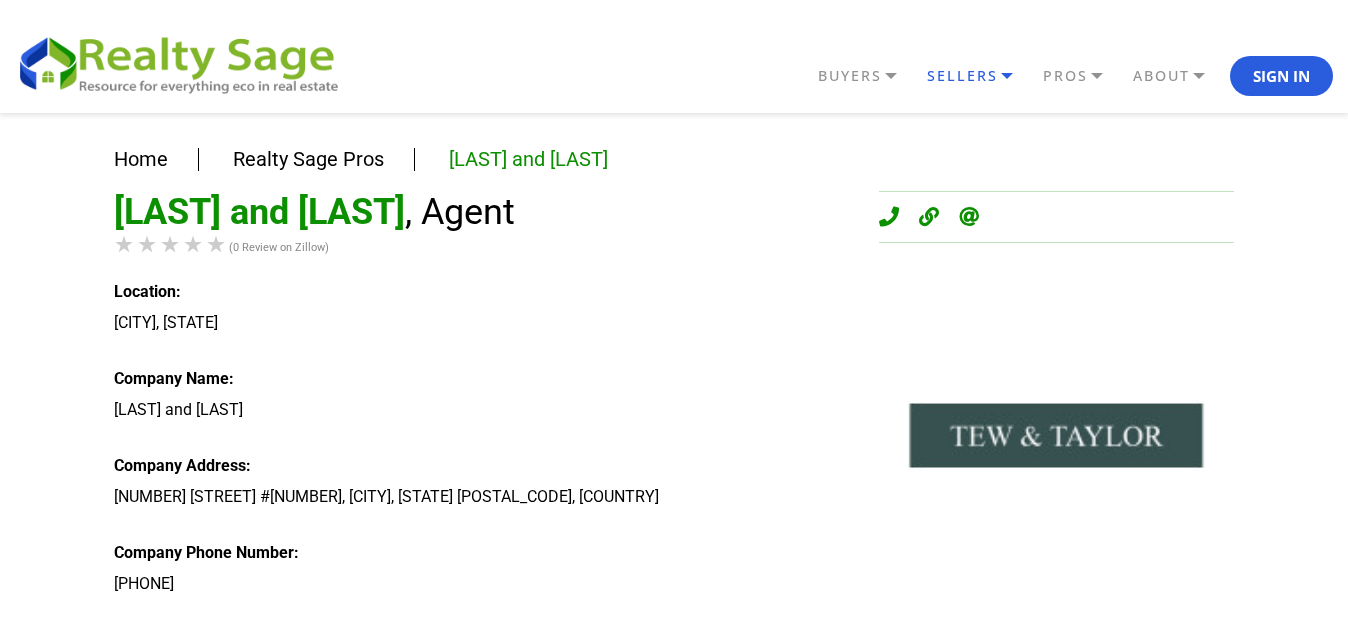 click on "SELLERS" at bounding box center [867, 76] 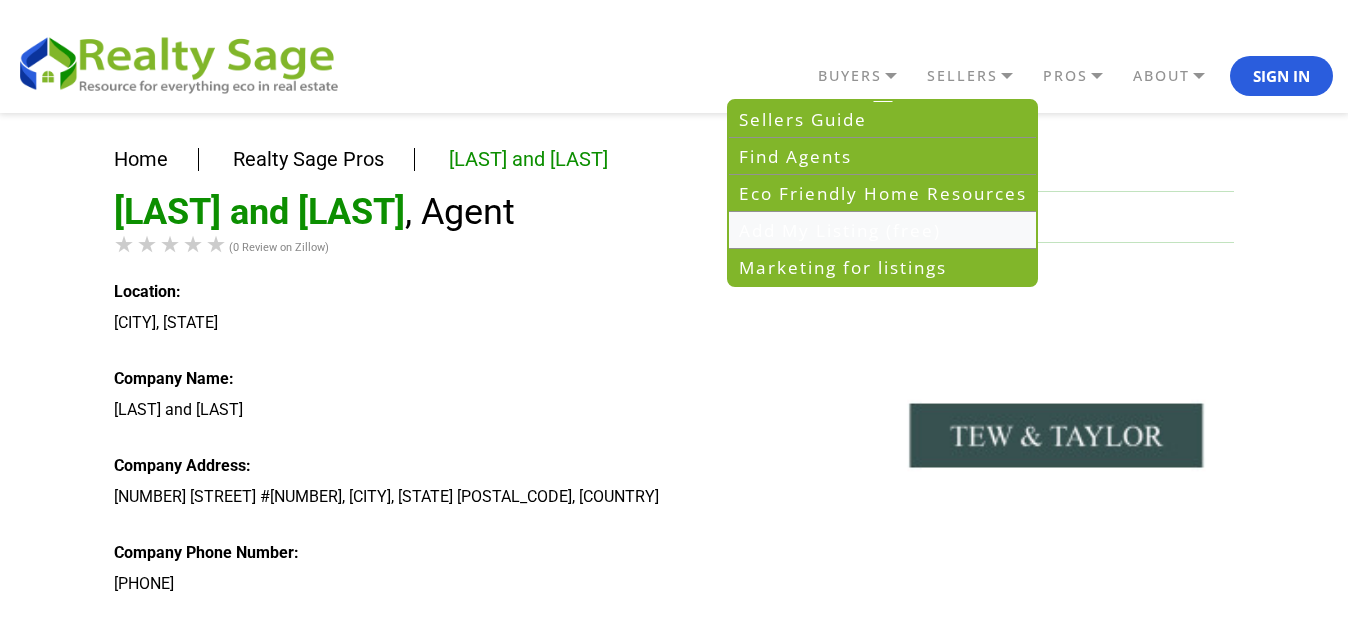 click on "Add My Listing (free)" at bounding box center [882, 230] 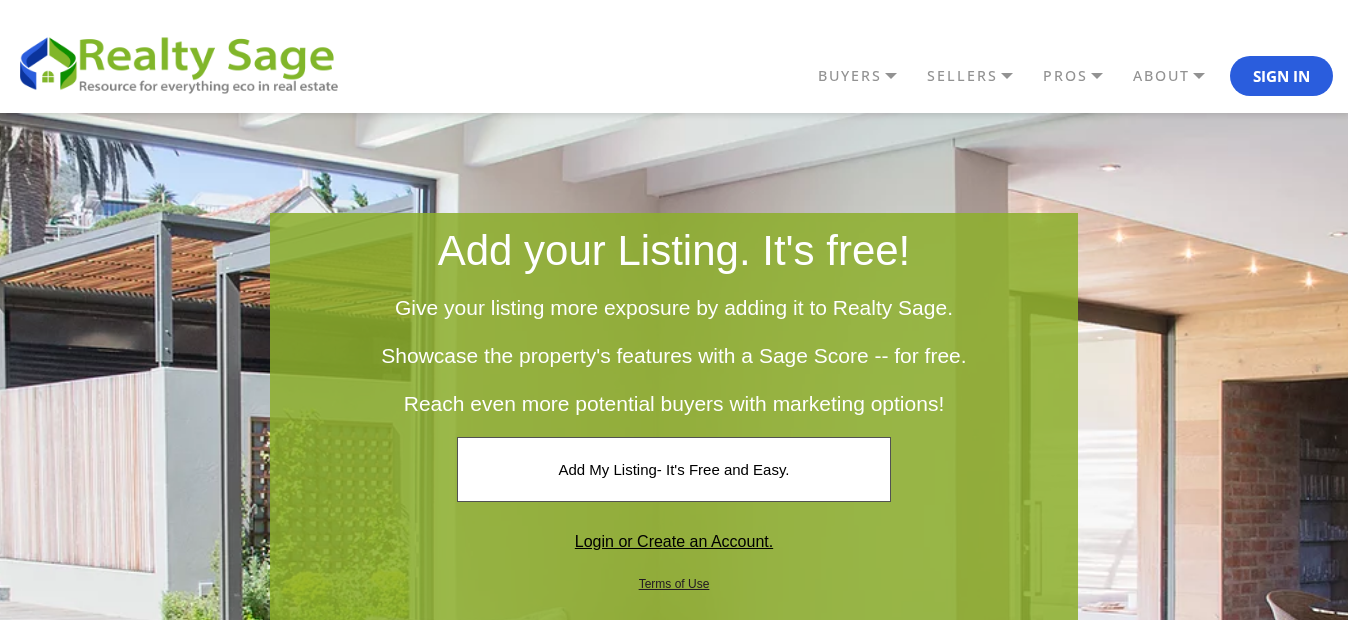 scroll, scrollTop: 0, scrollLeft: 0, axis: both 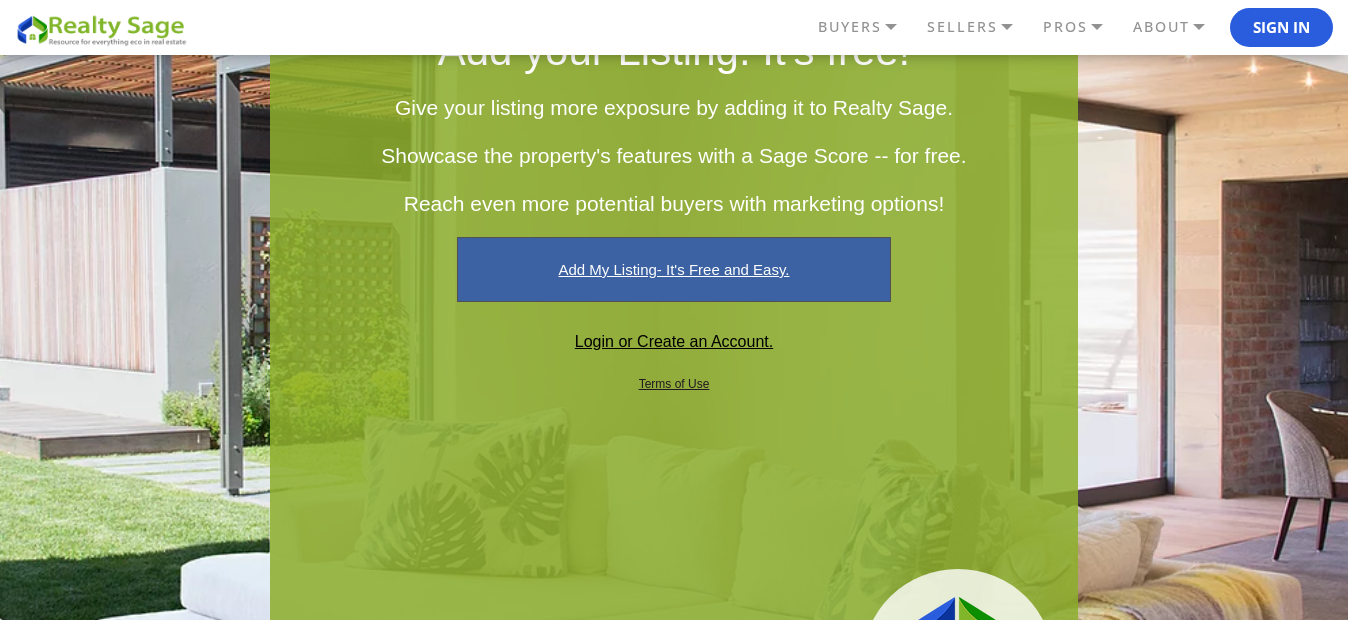 click on "Add My Listing- It's Free and Easy." at bounding box center (673, 269) 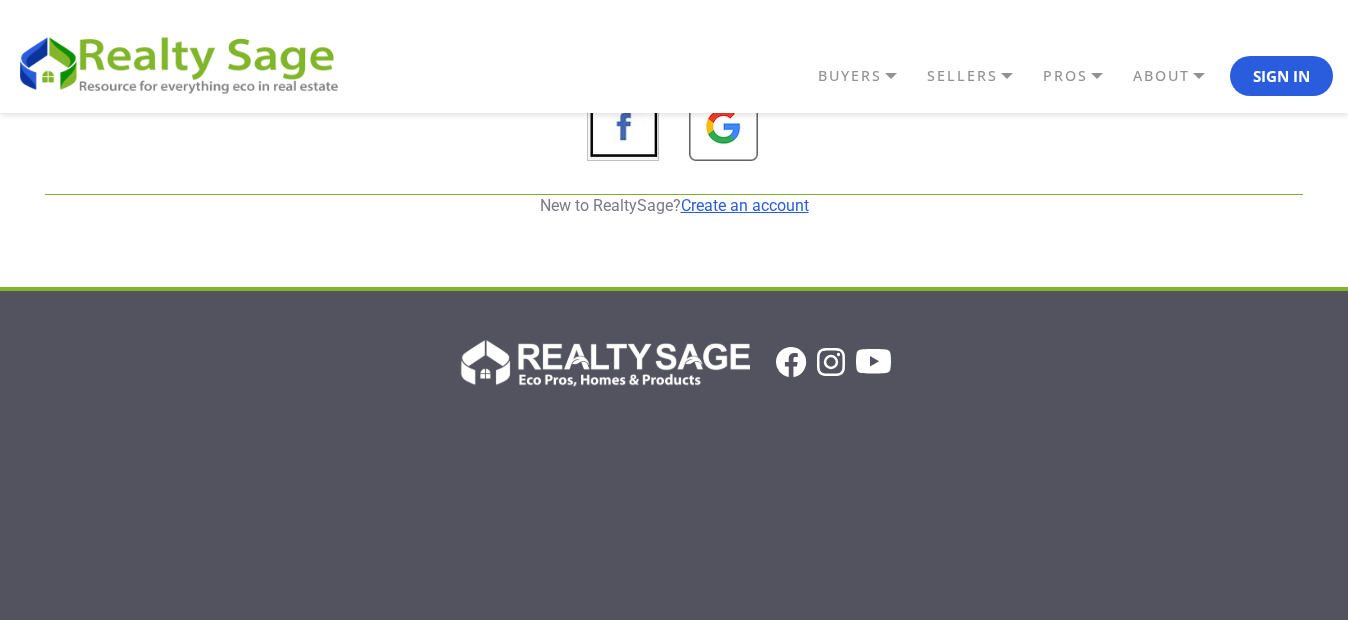 scroll, scrollTop: 400, scrollLeft: 0, axis: vertical 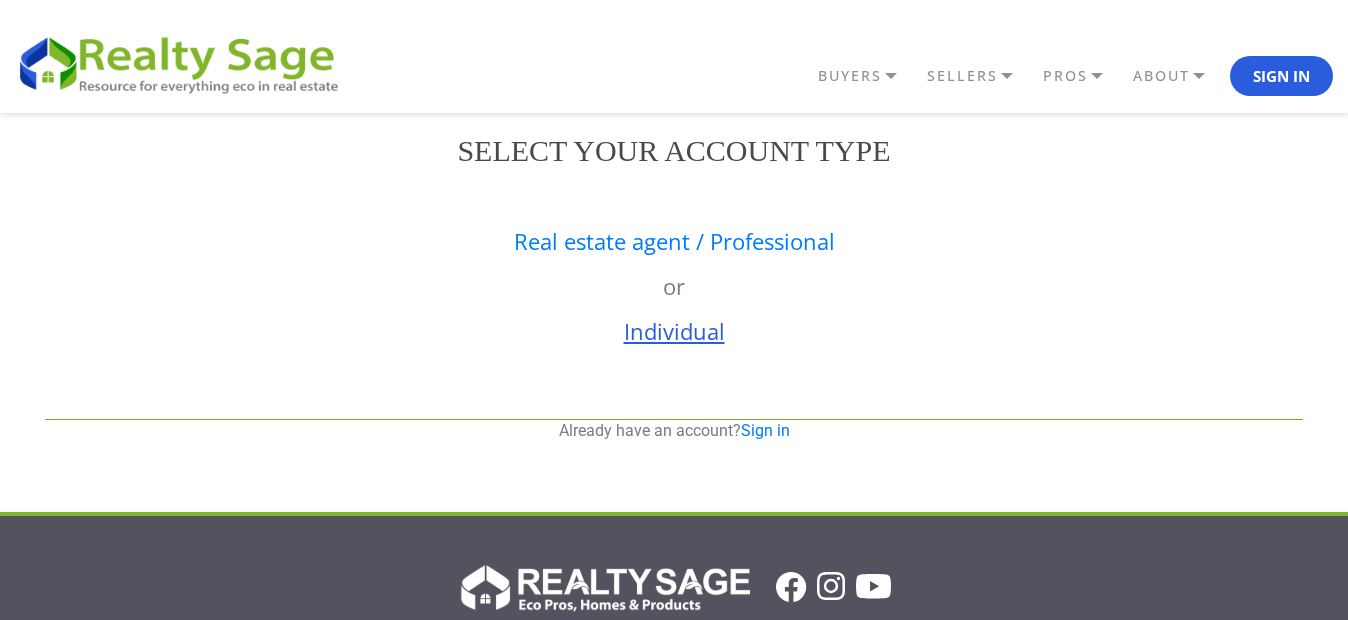 click on "Individual" at bounding box center [674, 331] 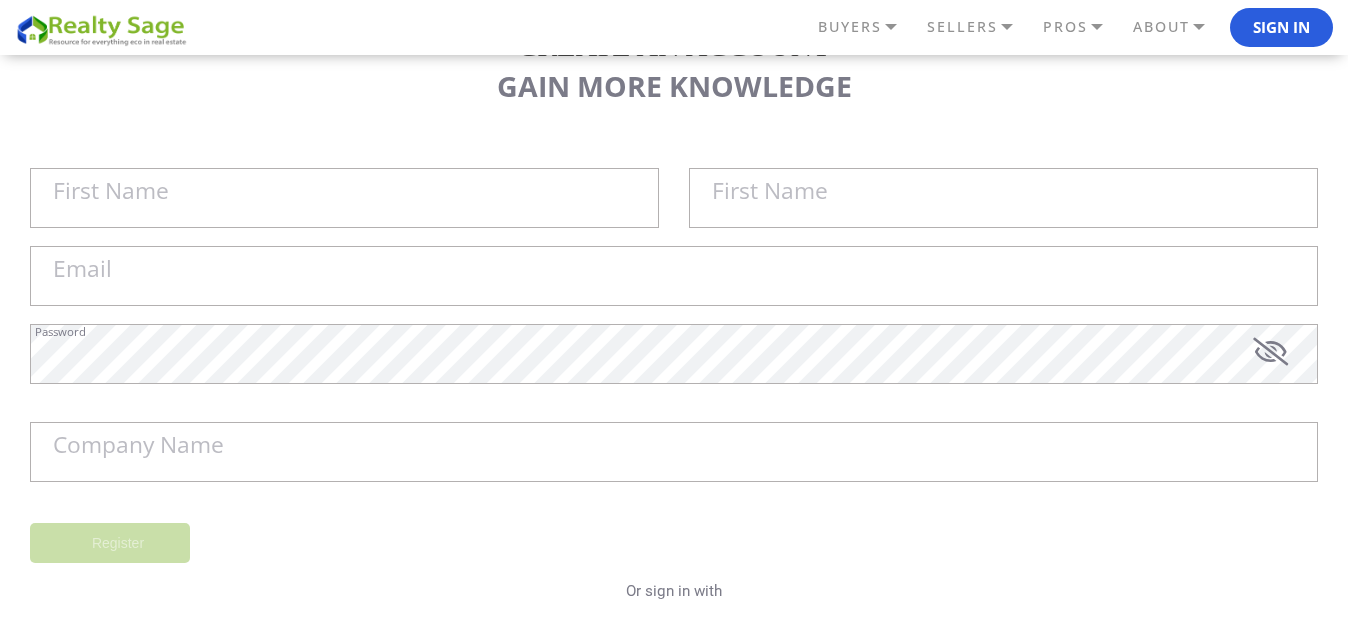 scroll, scrollTop: 100, scrollLeft: 0, axis: vertical 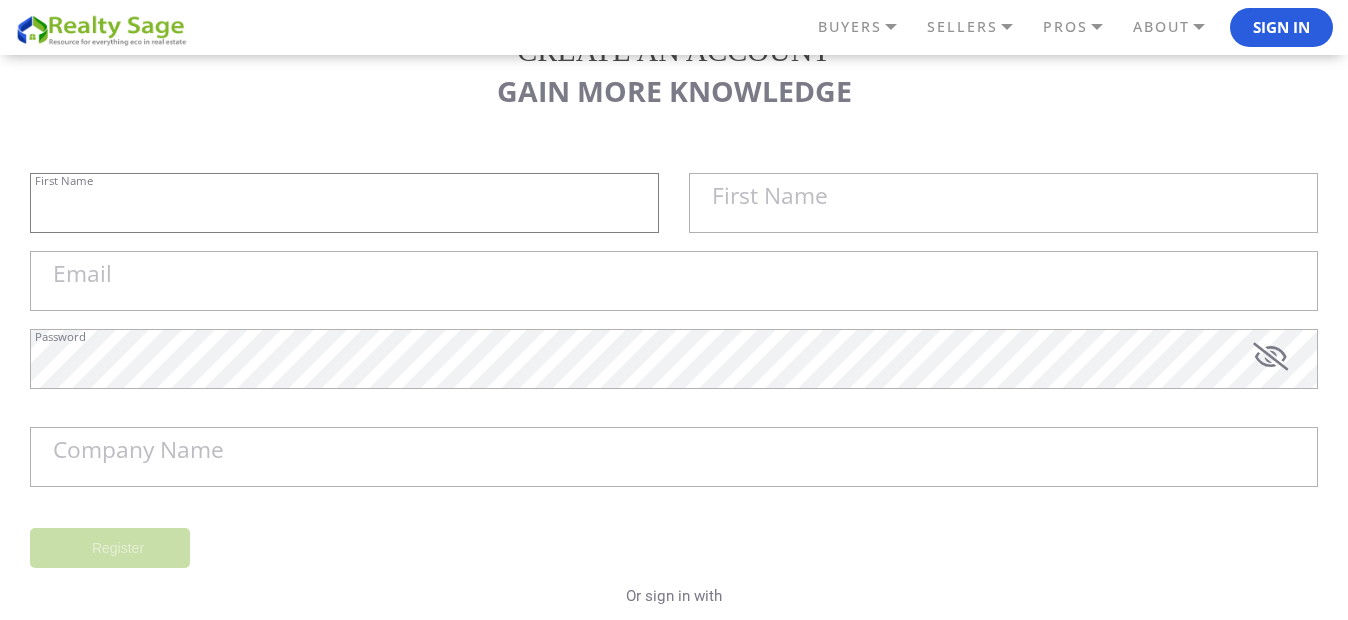 click on "First Name" at bounding box center (344, 203) 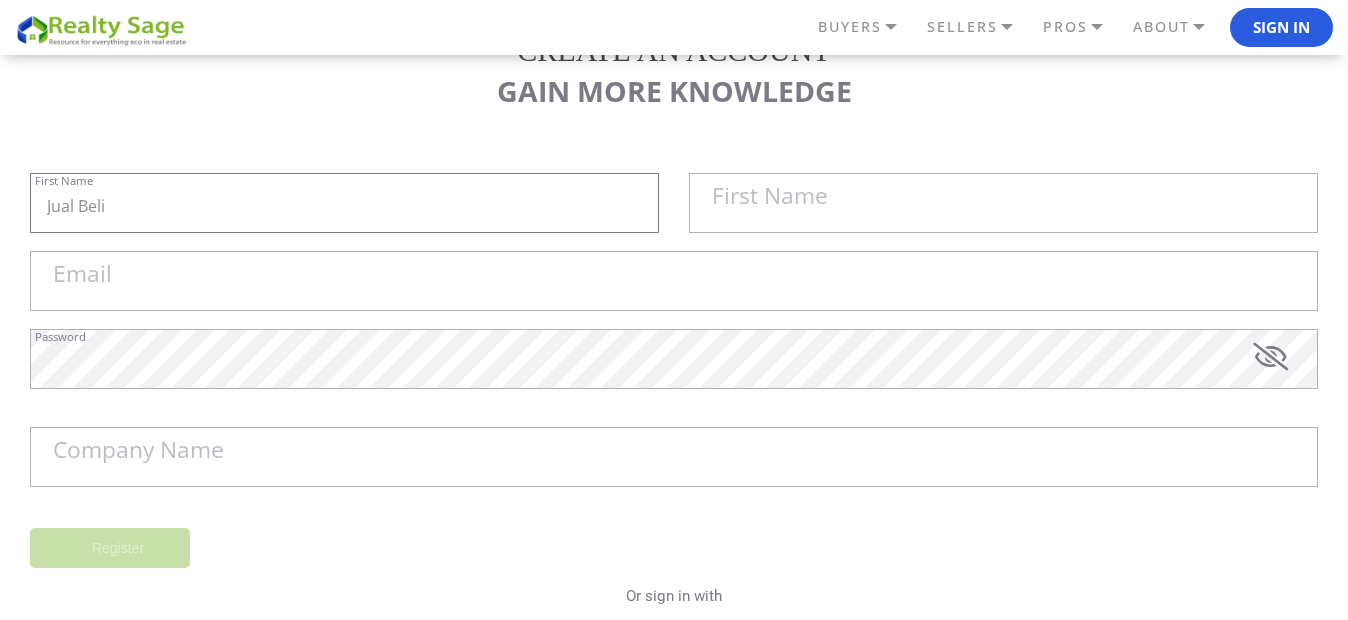 type on "Jual Beli" 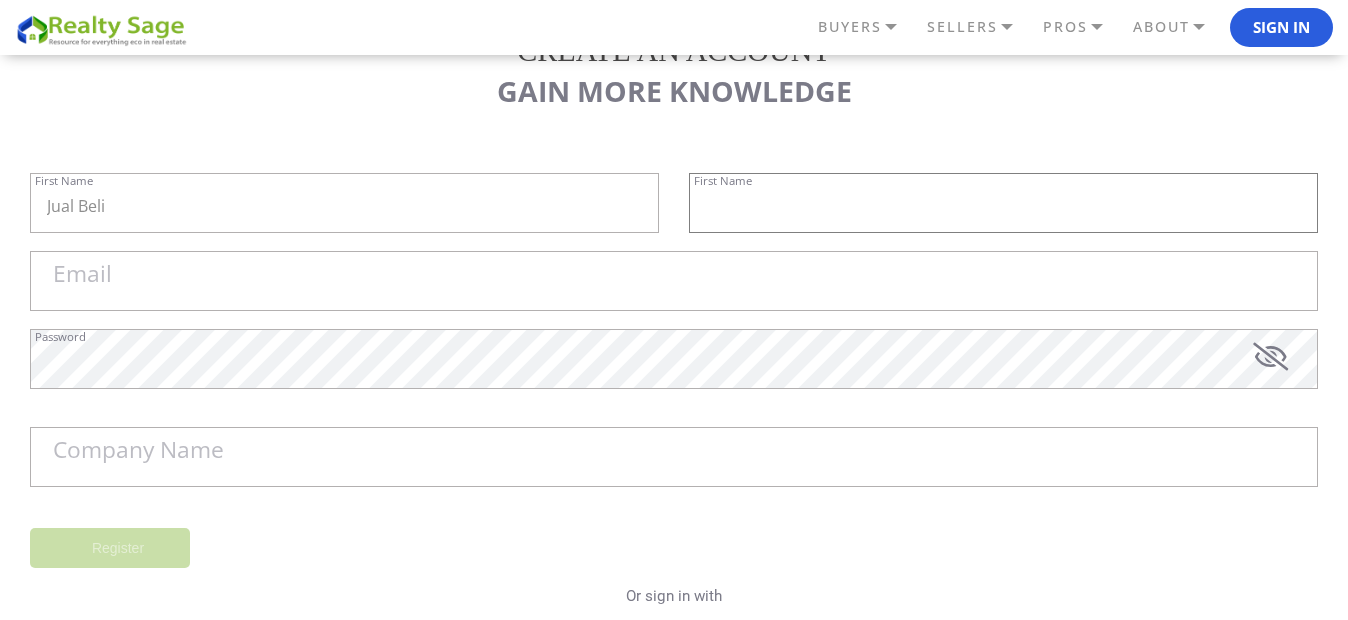 click on "First Name" at bounding box center [1003, 203] 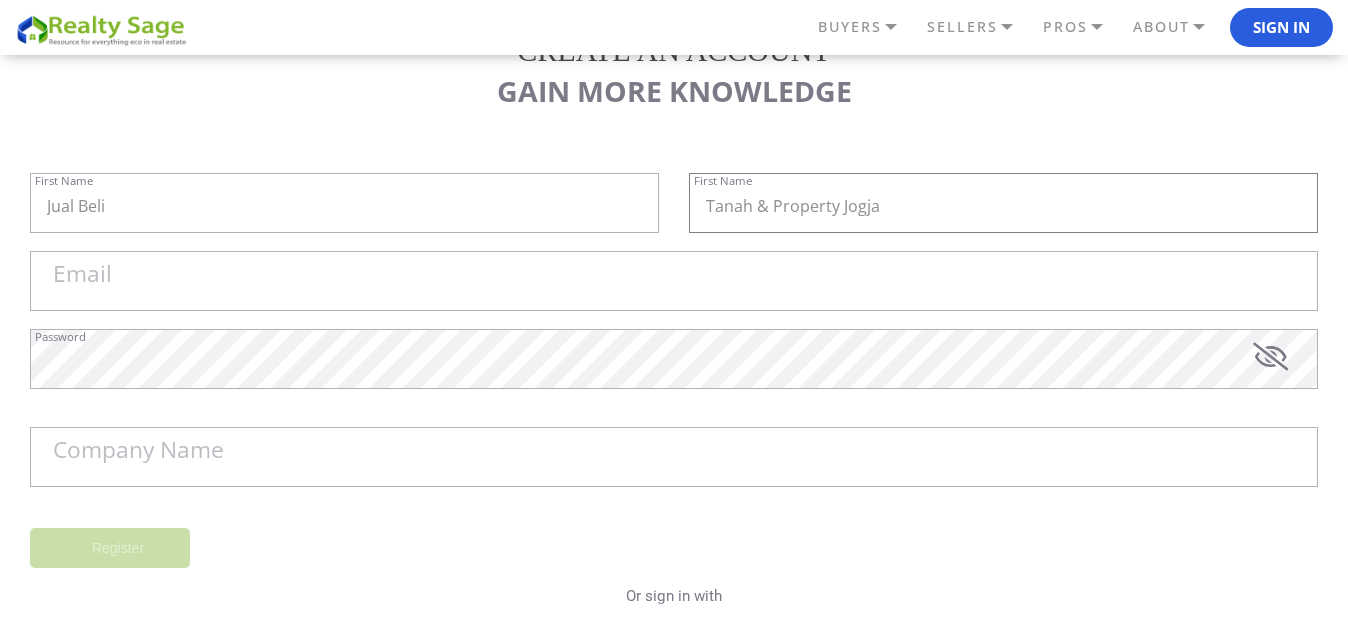 type on "Tanah & Property Jogja" 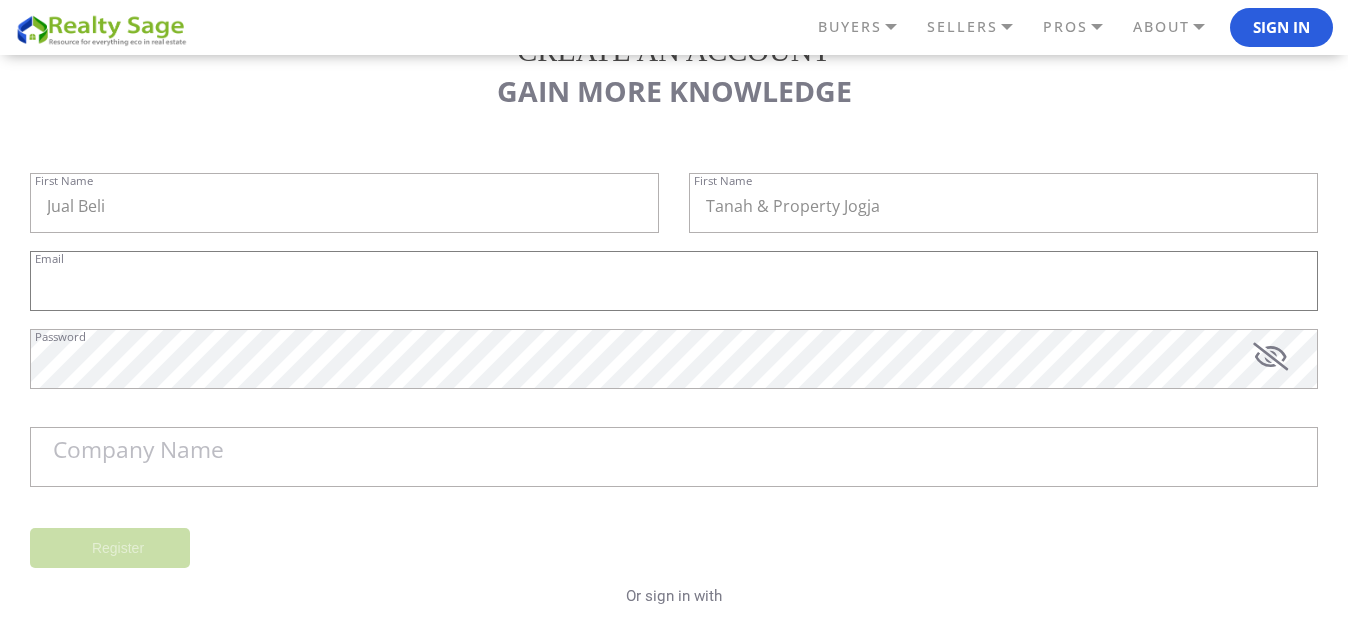click on "Email" at bounding box center (674, 281) 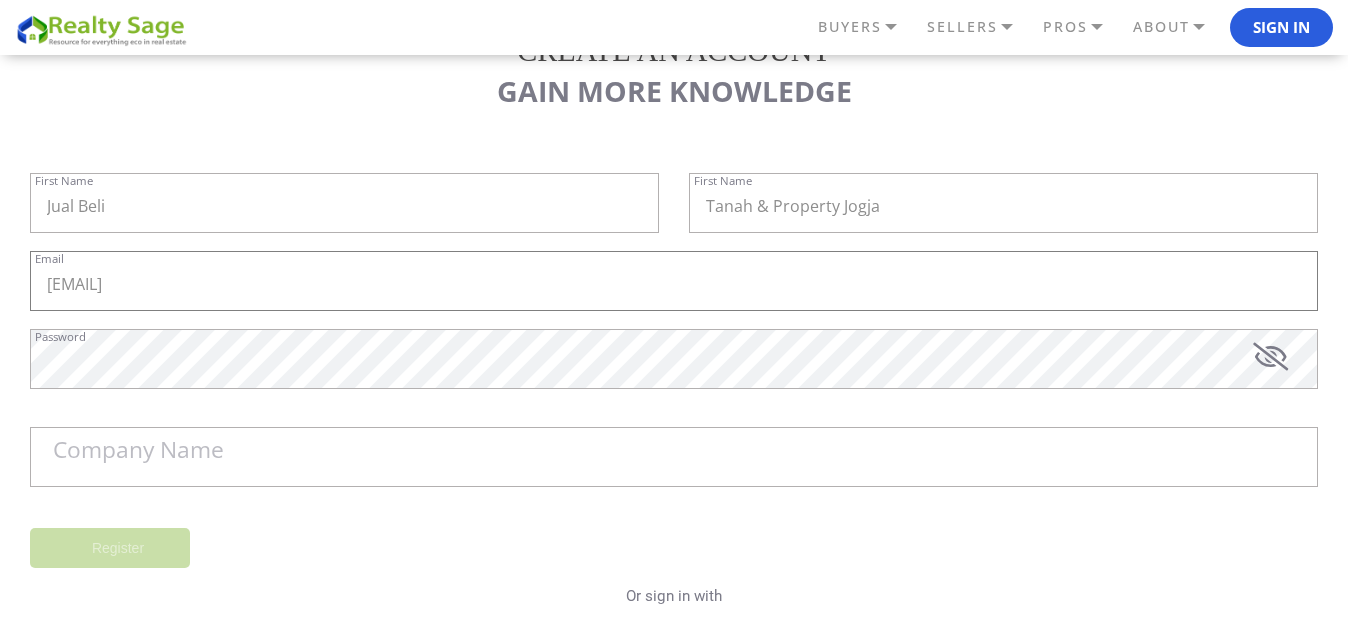 type on "[EMAIL]" 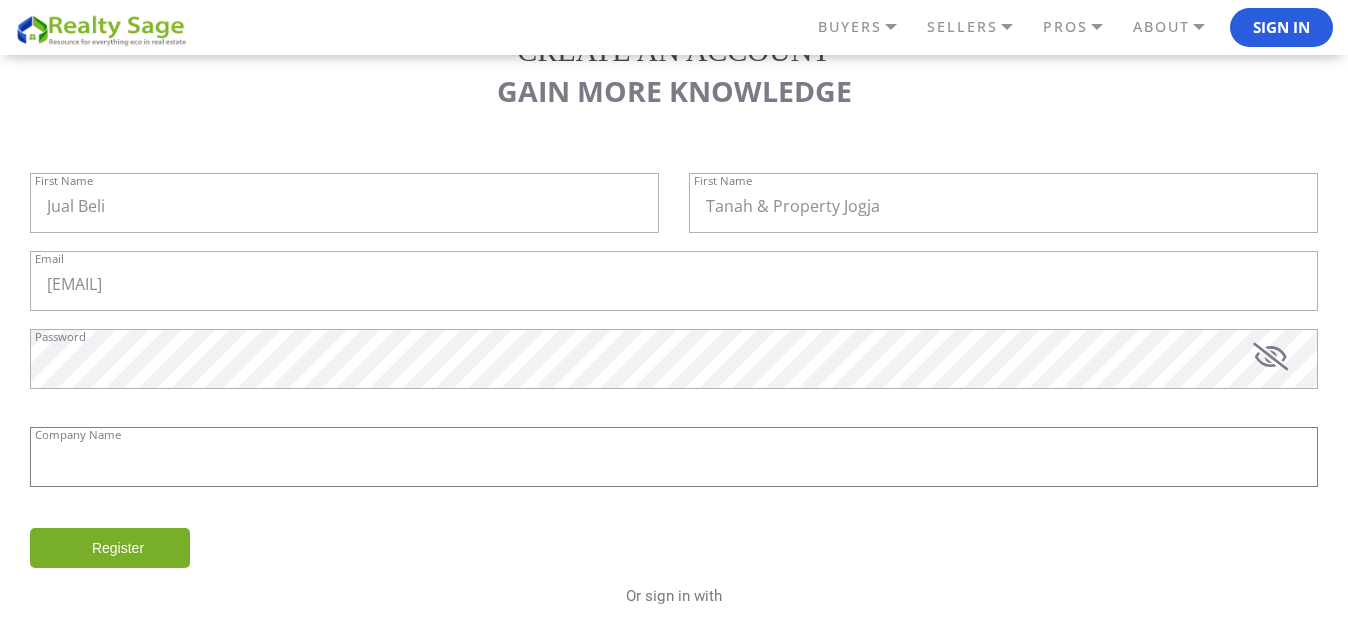 click on "Company Name" at bounding box center [674, 457] 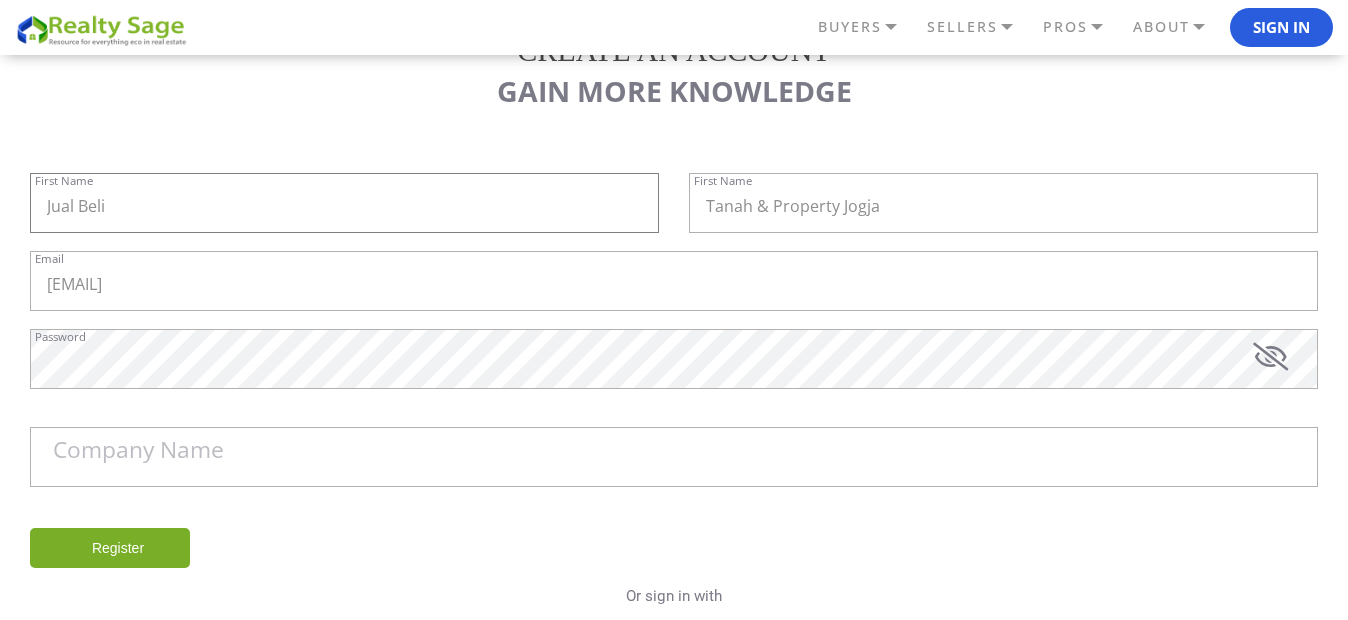 click on "Jual Beli" at bounding box center [344, 203] 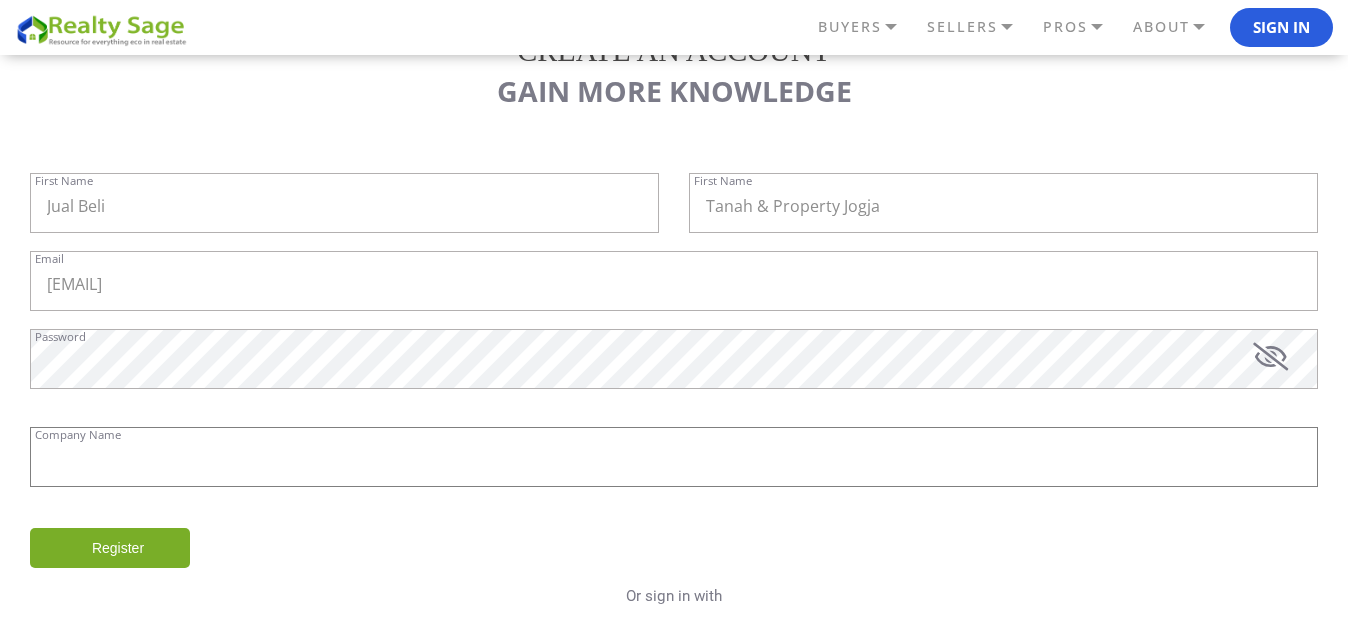 click on "Company Name" at bounding box center [674, 457] 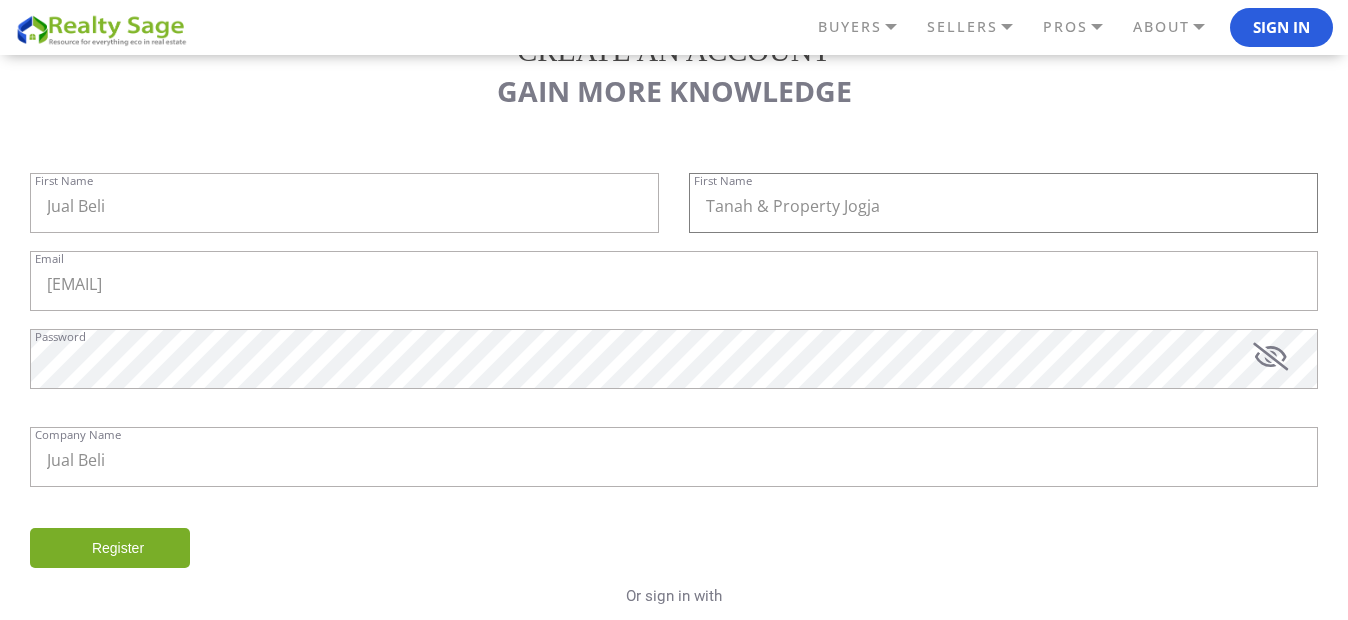 click on "Tanah & Property Jogja" at bounding box center [1003, 203] 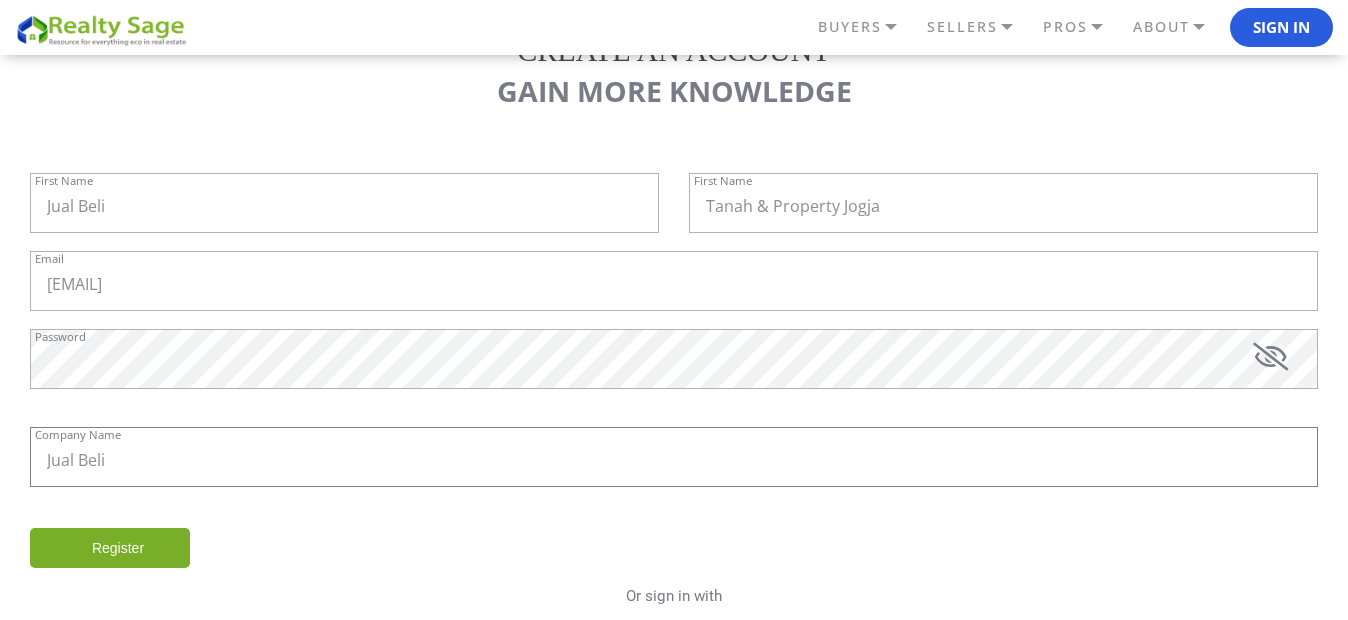 click on "Jual Beli" at bounding box center (674, 457) 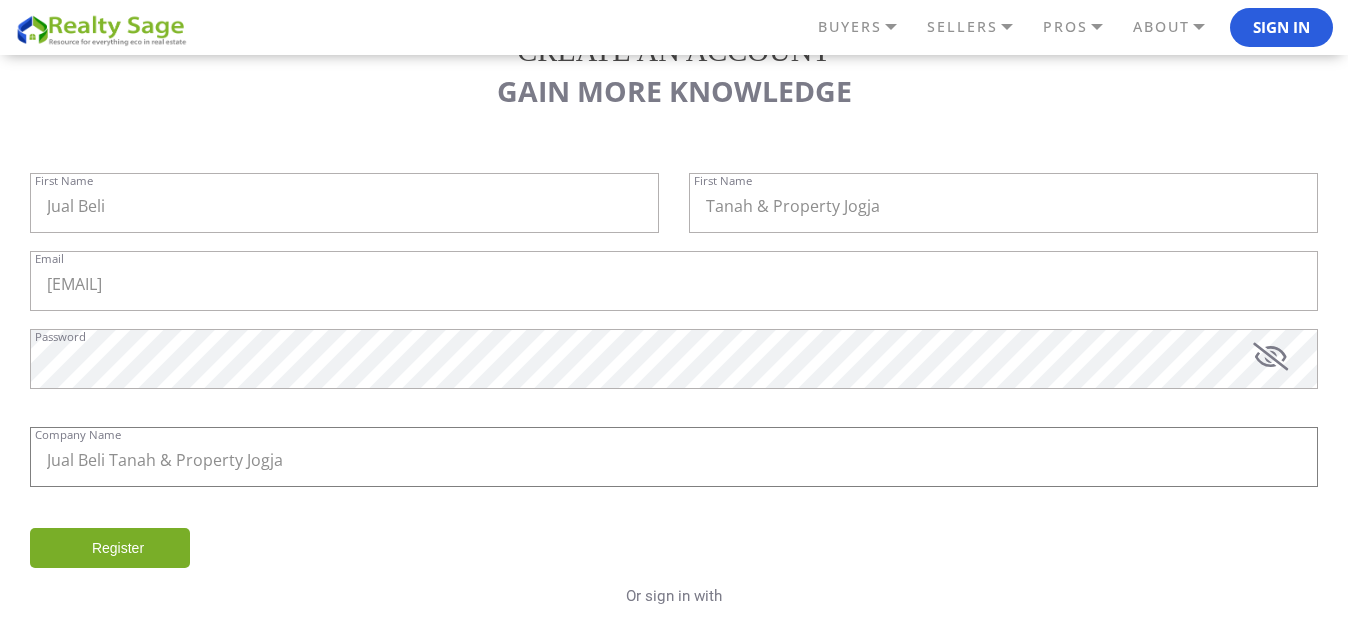 type on "Jual Beli Tanah & Property Jogja" 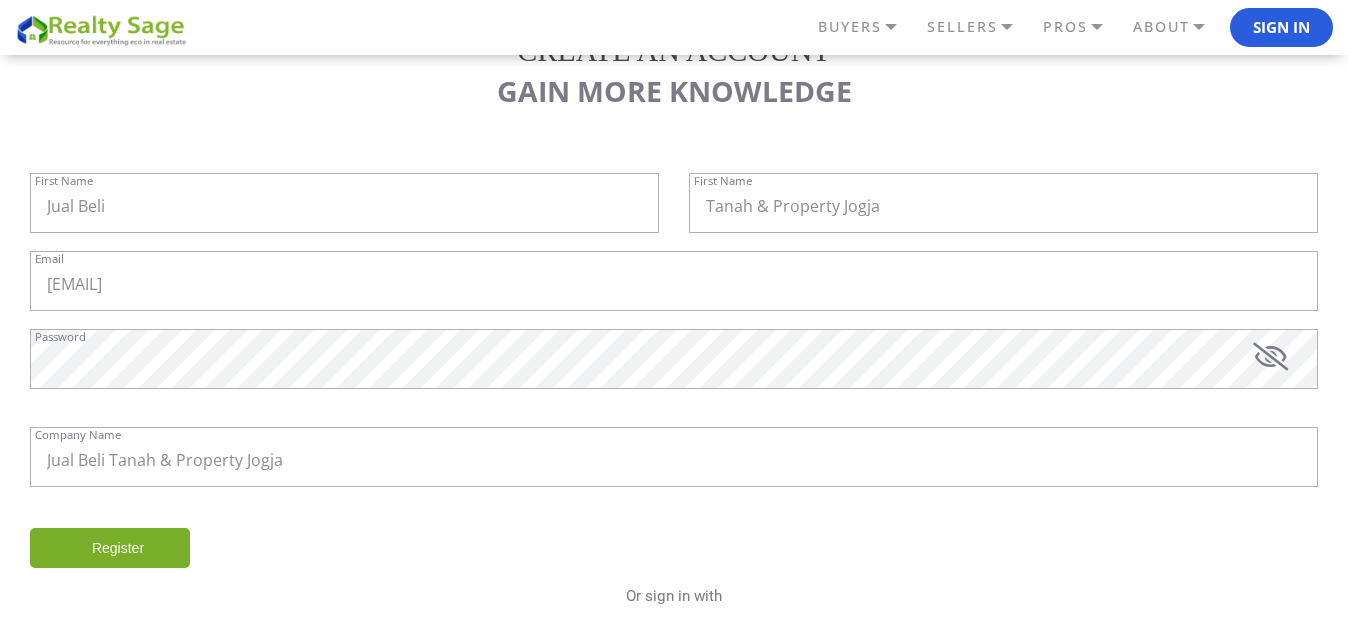 click on "Register" at bounding box center (110, 548) 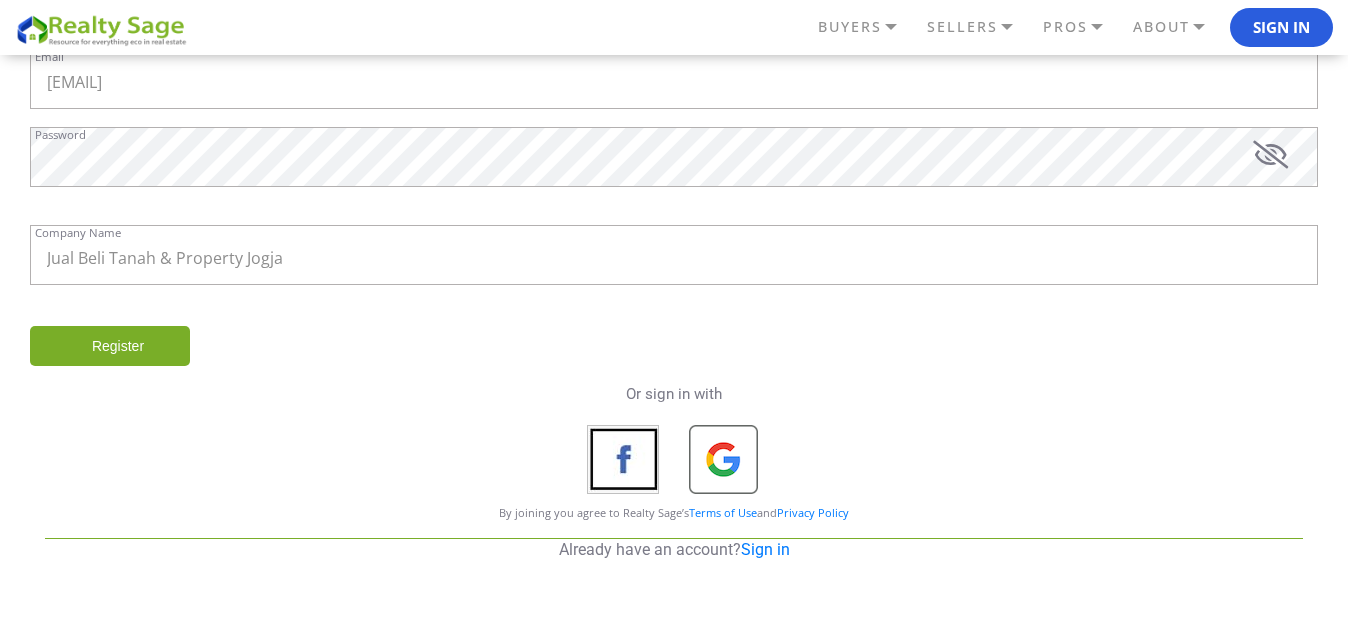 scroll, scrollTop: 300, scrollLeft: 0, axis: vertical 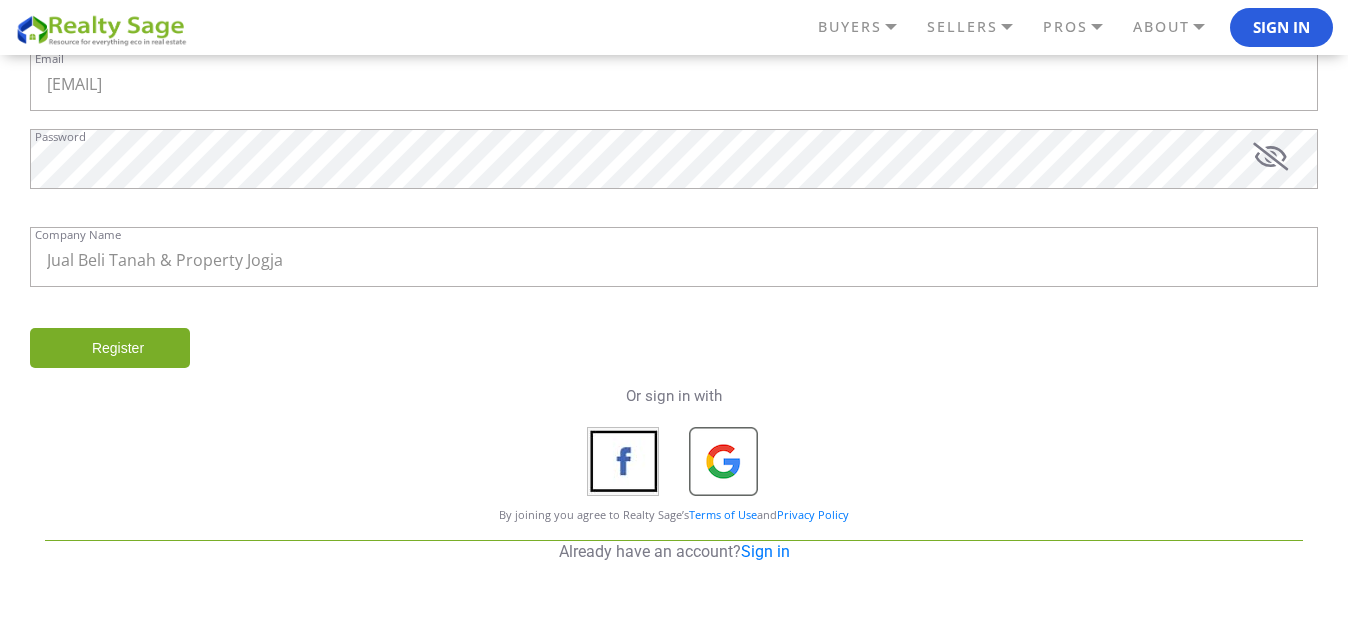 click on "Register" at bounding box center (110, 348) 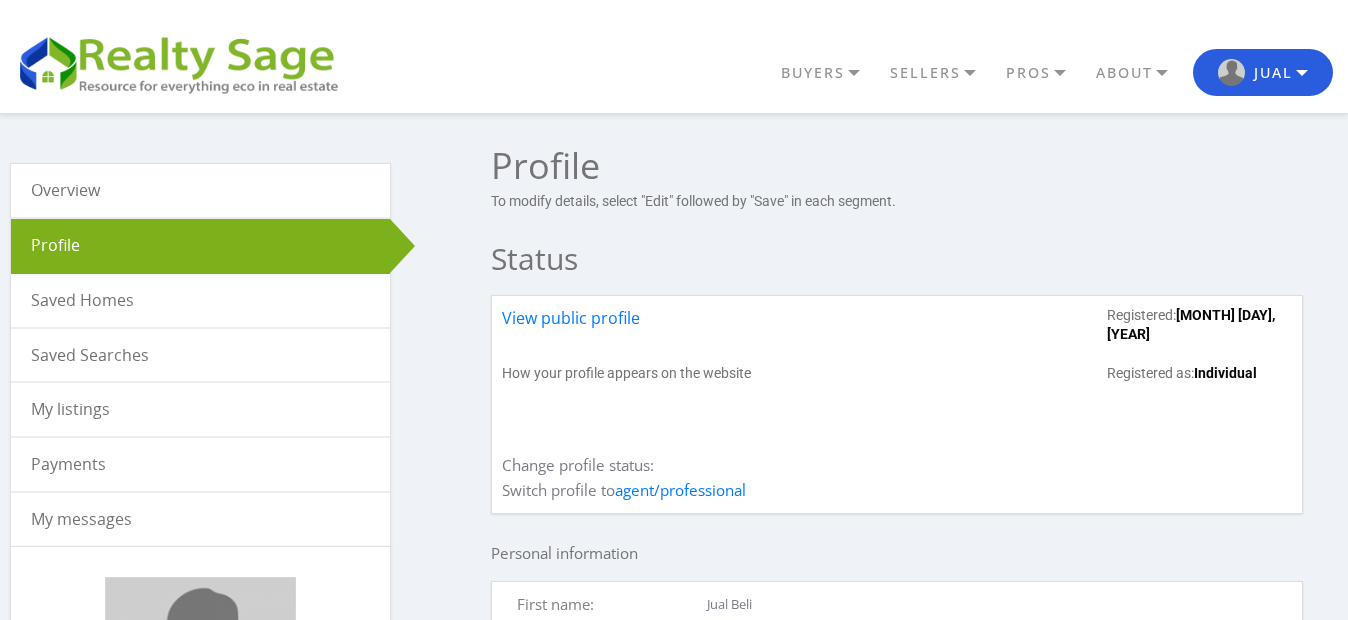 scroll, scrollTop: 0, scrollLeft: 0, axis: both 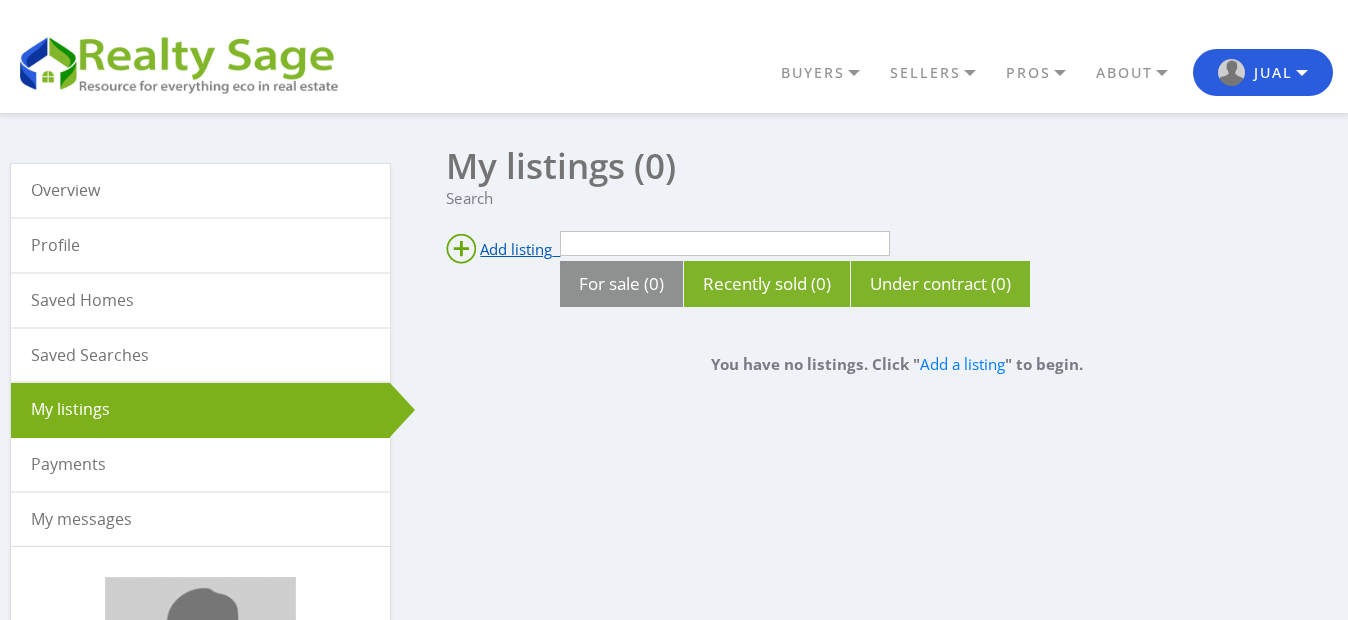 click on "Add listing" at bounding box center (516, 249) 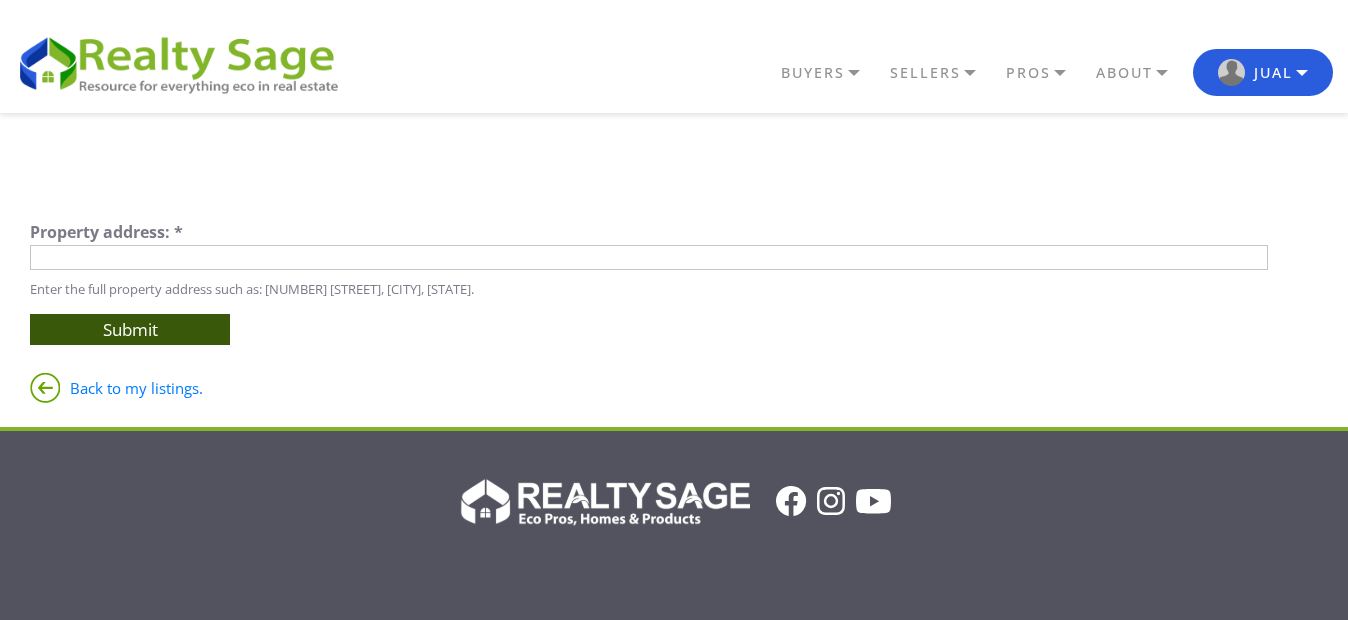 scroll, scrollTop: 0, scrollLeft: 0, axis: both 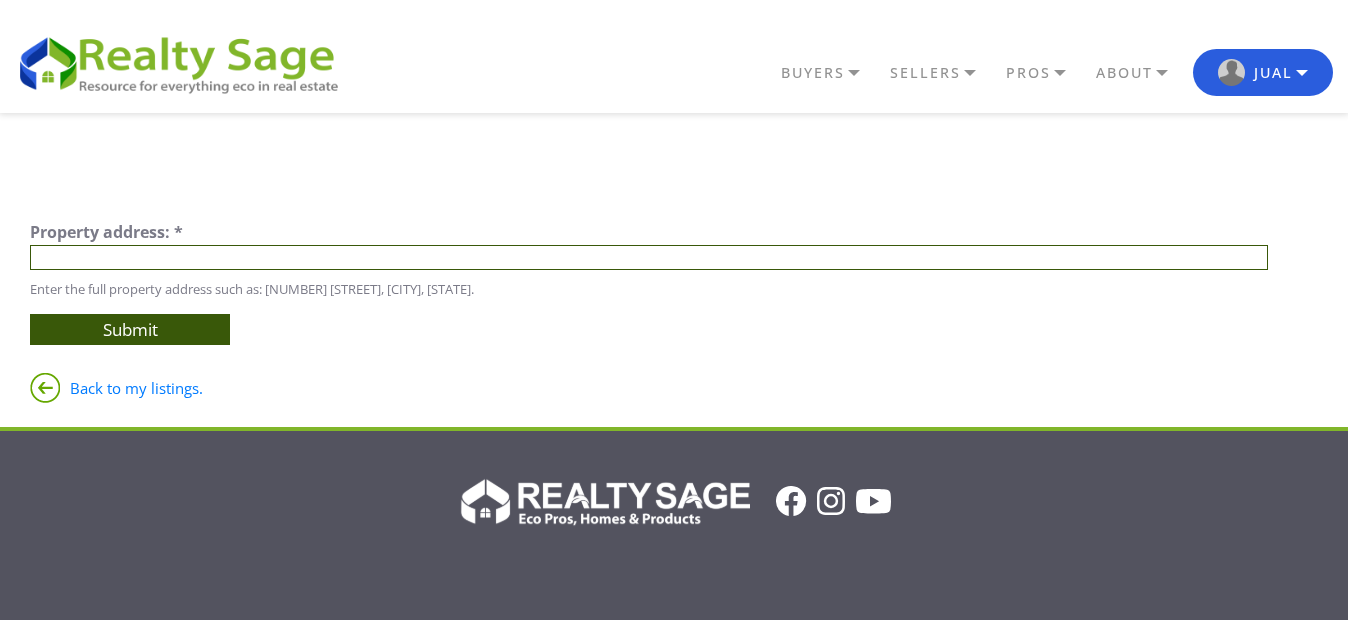 click at bounding box center (649, 257) 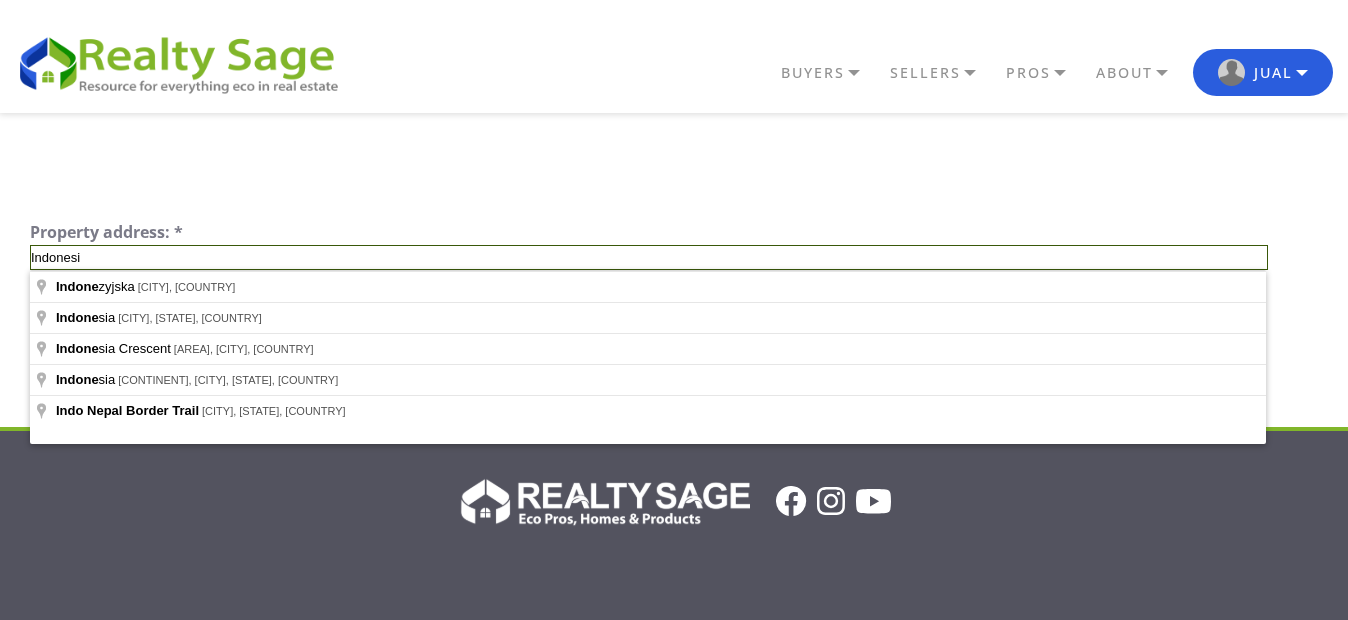 type on "Indonesia" 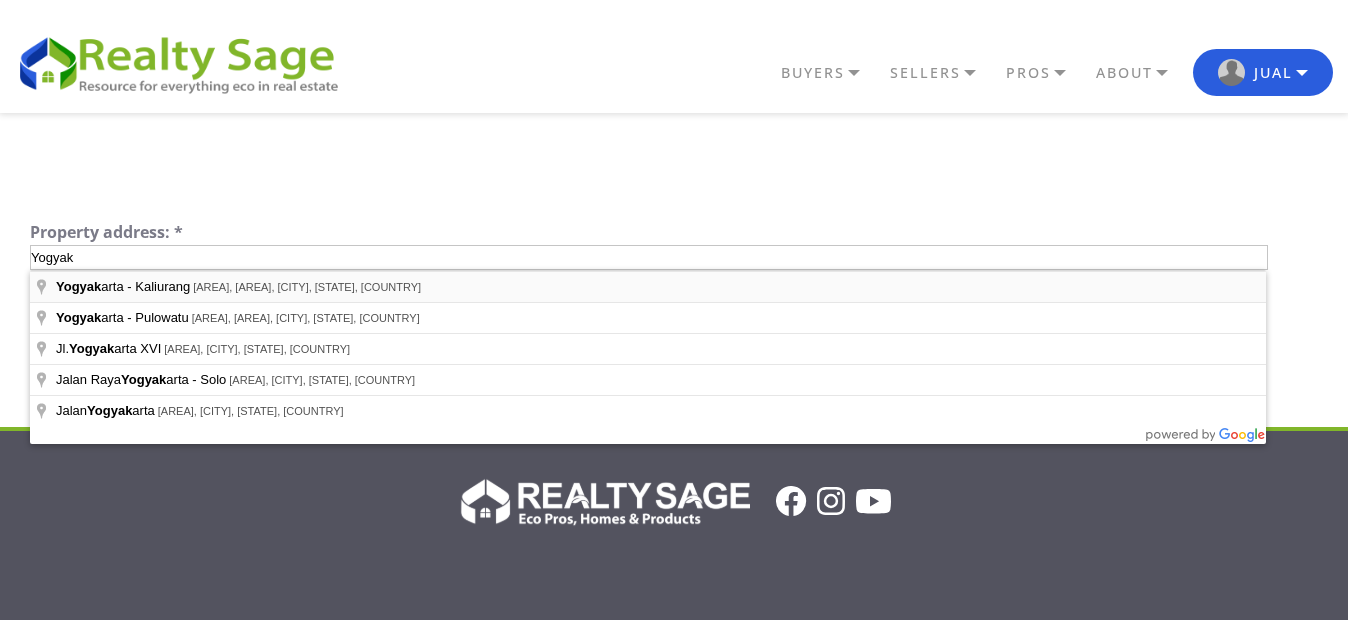 type on "[CITY] - [AREA], [AREA], [AREA], [CITY], [STATE], [COUNTRY]" 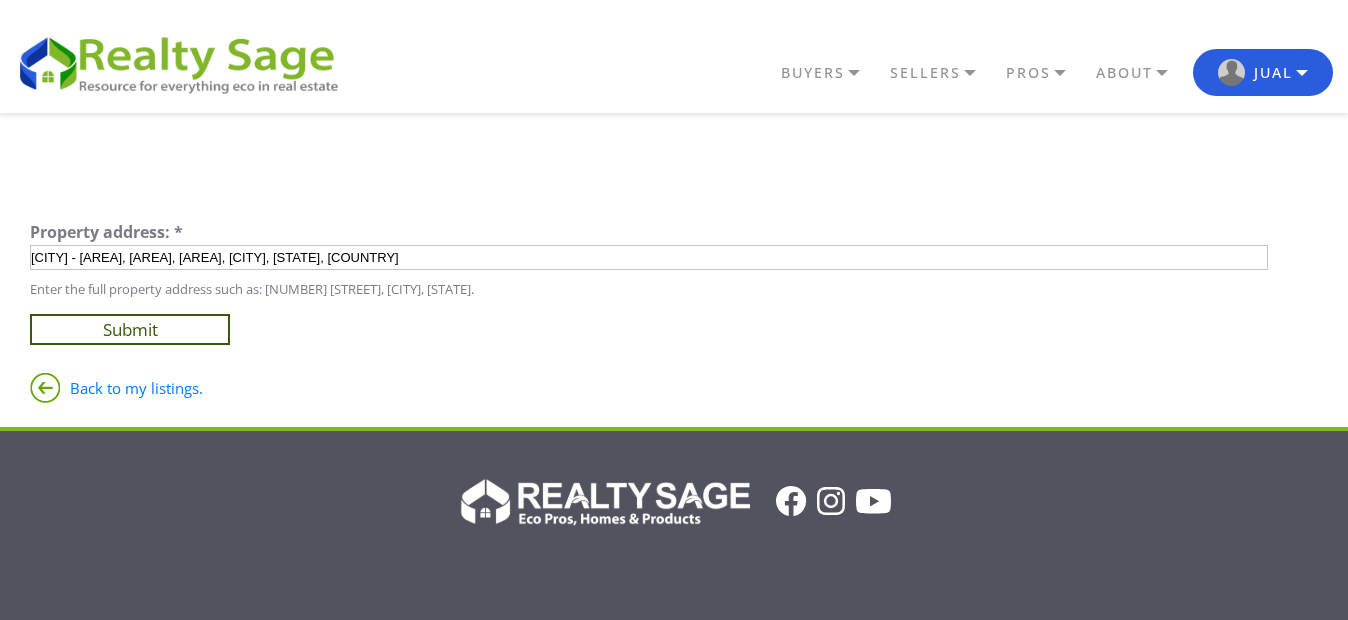 click on "Submit" at bounding box center (130, 329) 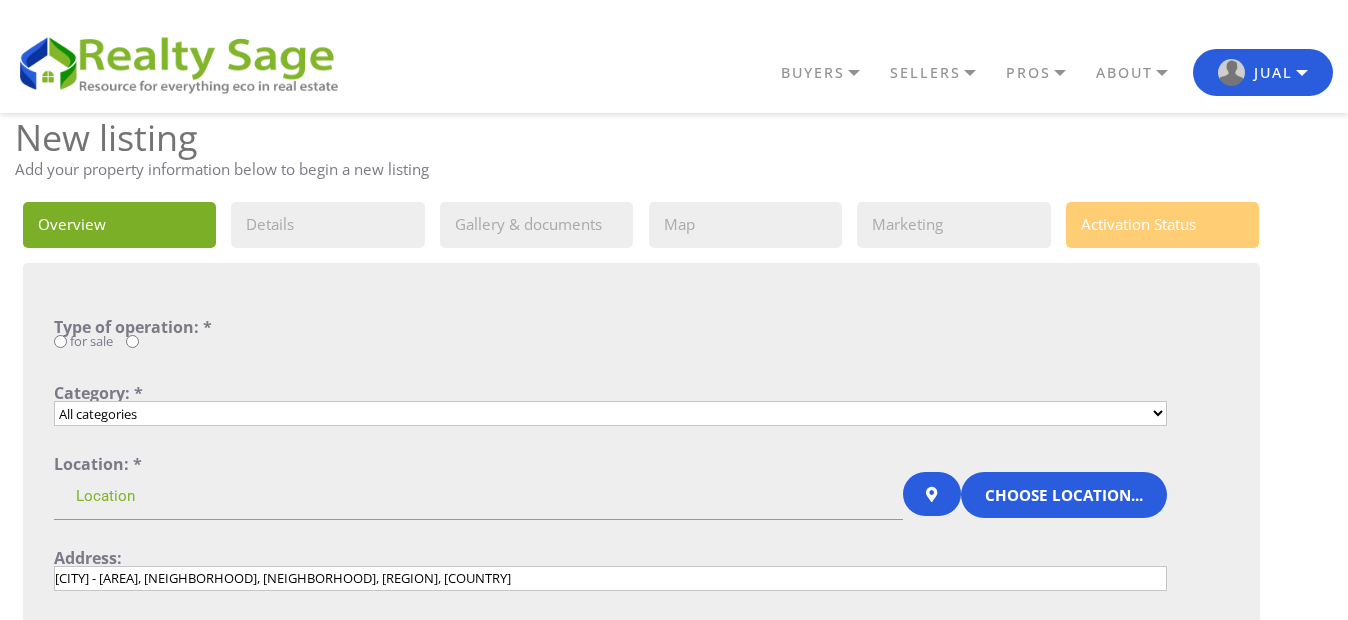 scroll, scrollTop: 0, scrollLeft: 0, axis: both 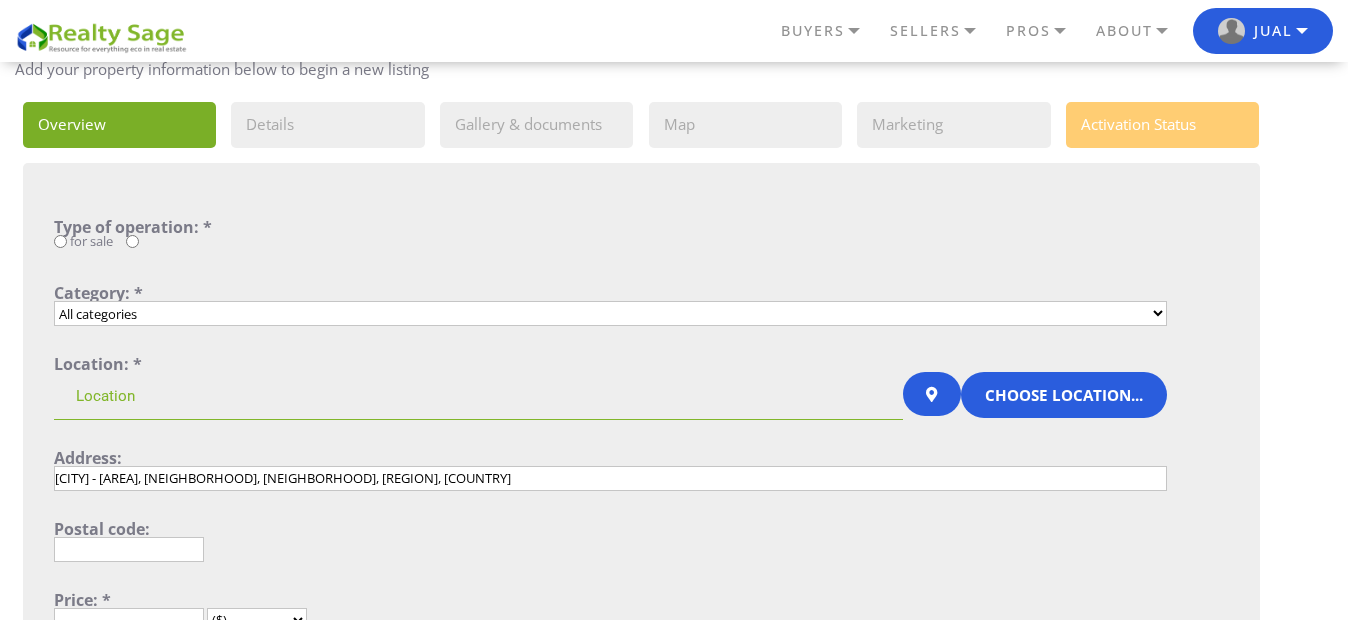 click on "for sale" at bounding box center [60, 241] 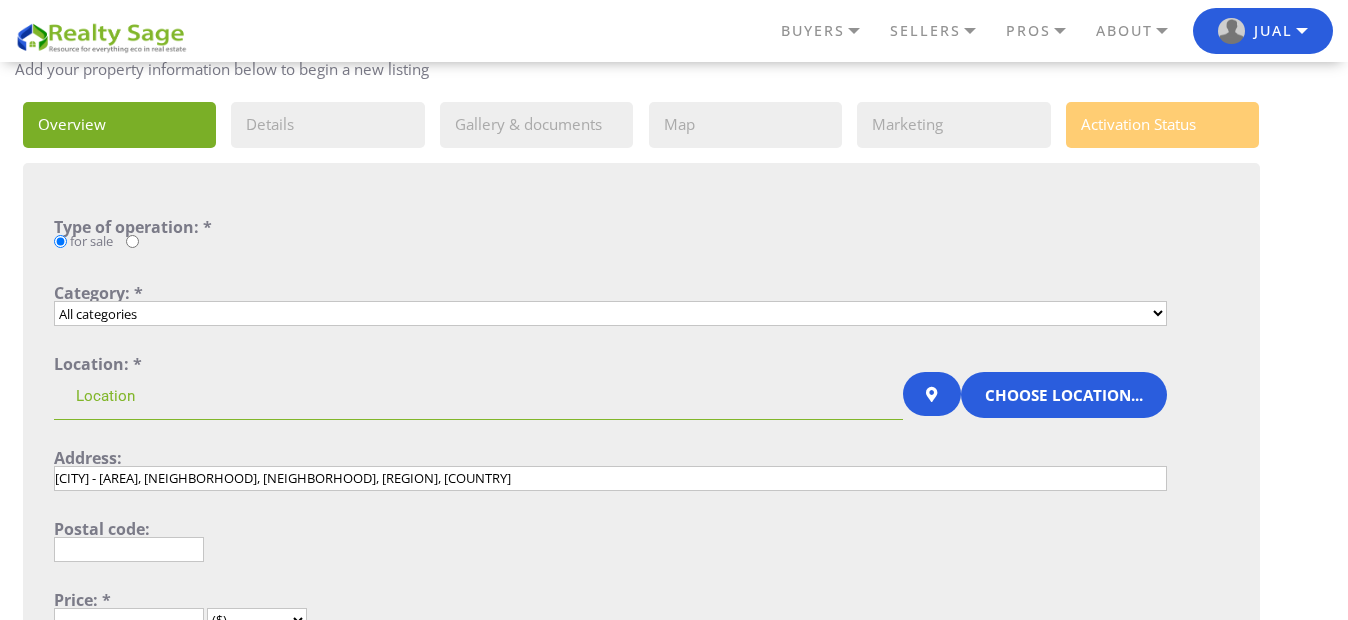 click on "All categories
Single Family Home Condo Townhouse Duplex Multi Family Home Apartment Mobile home Other
Office Restaurant Shop Café Hotel Sports facility Warehouse Manufactured Other
Farm Pasture Timberland Undeveloped land Other" at bounding box center [610, 313] 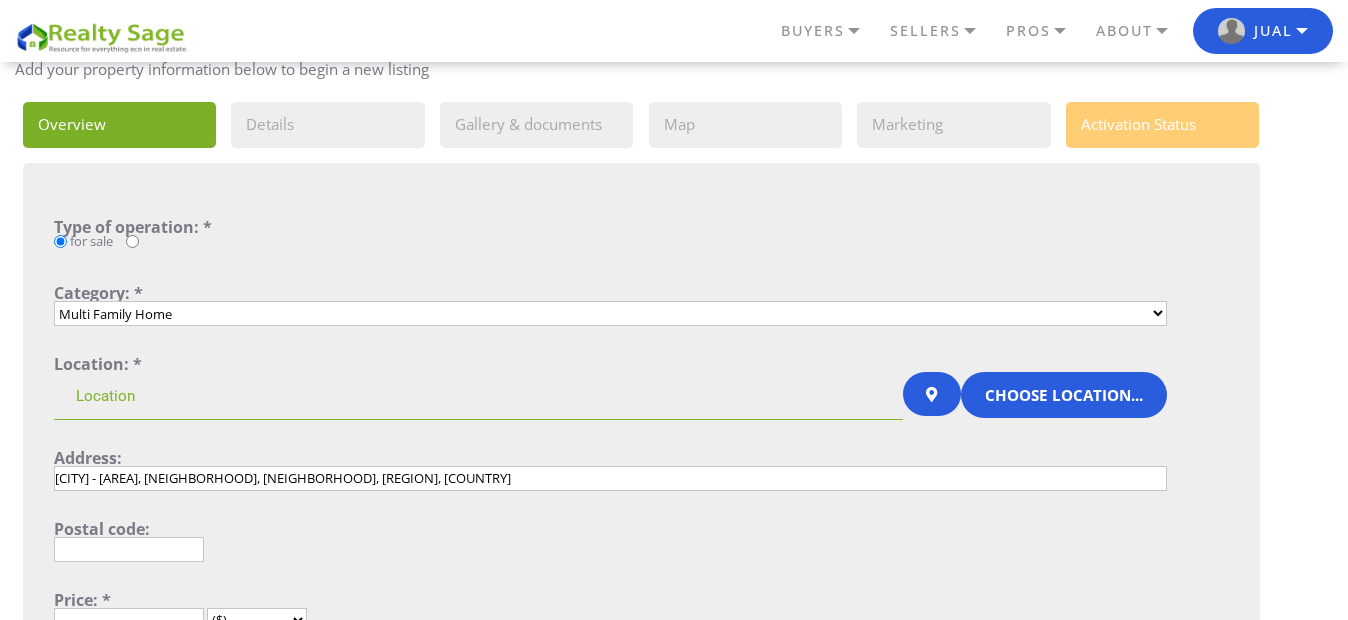 click on "All categories
Single Family Home Condo Townhouse Duplex Multi Family Home Apartment Mobile home Other
Office Restaurant Shop Café Hotel Sports facility Warehouse Manufactured Other
Farm Pasture Timberland Undeveloped land Other" at bounding box center [610, 313] 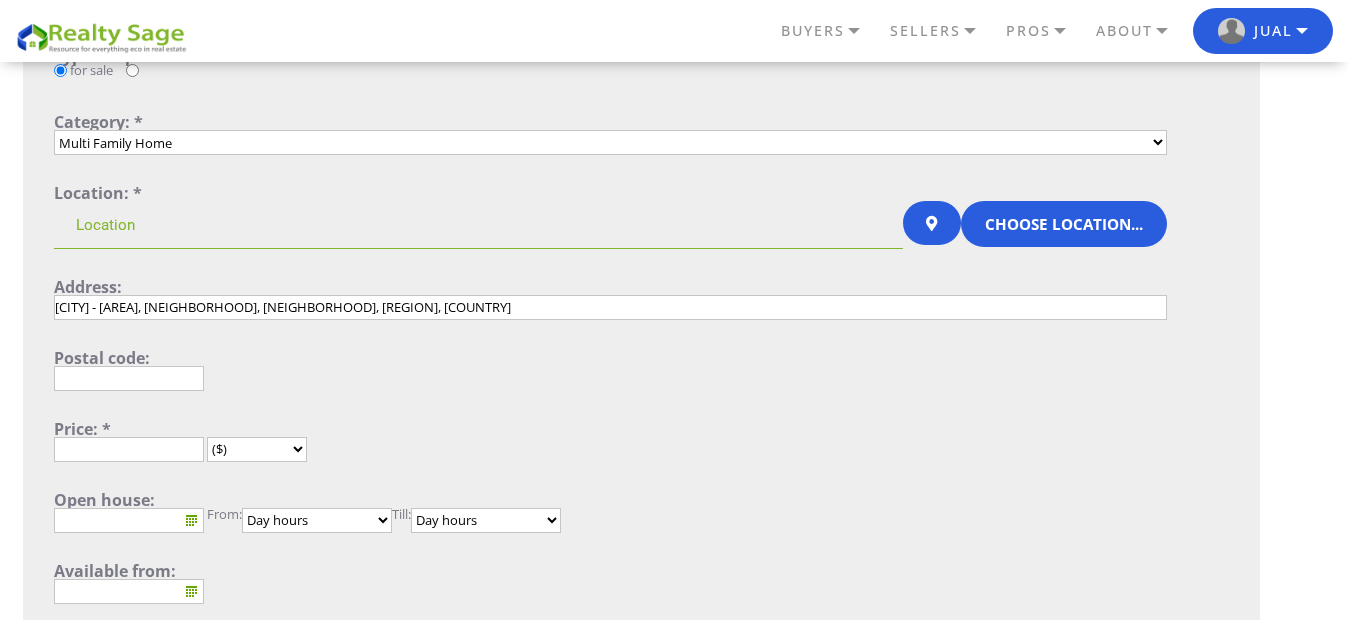 scroll, scrollTop: 300, scrollLeft: 0, axis: vertical 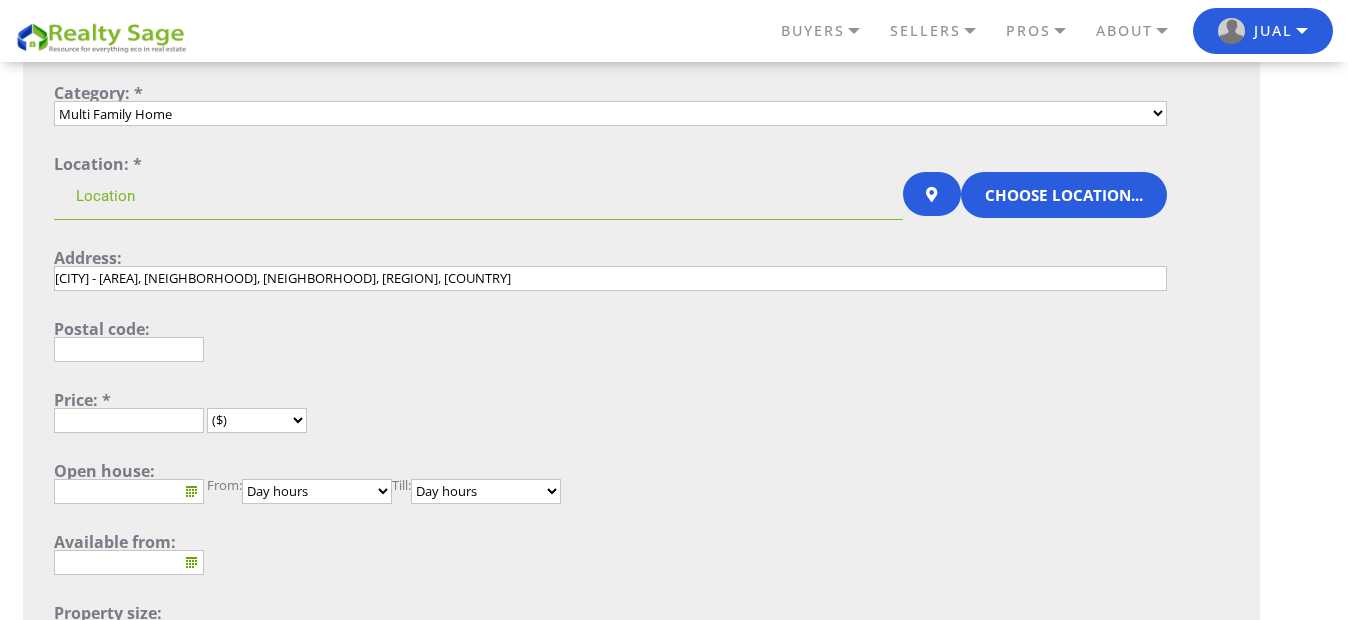 click at bounding box center (478, 196) 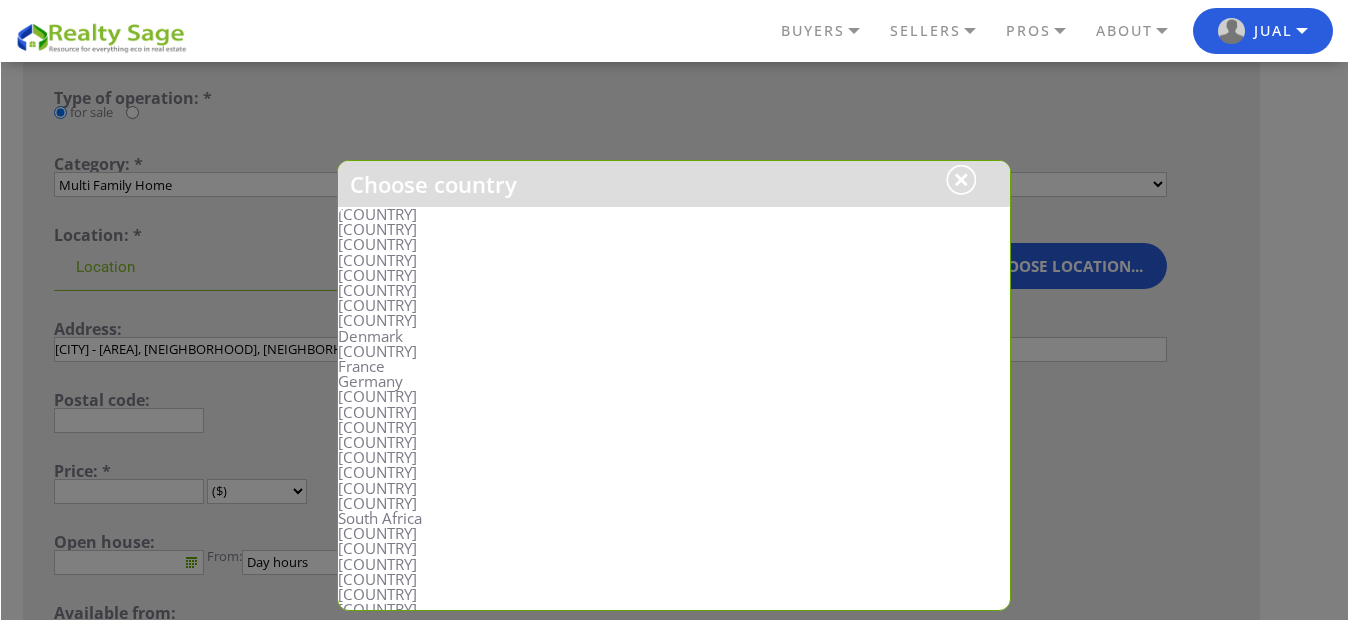scroll, scrollTop: 100, scrollLeft: 0, axis: vertical 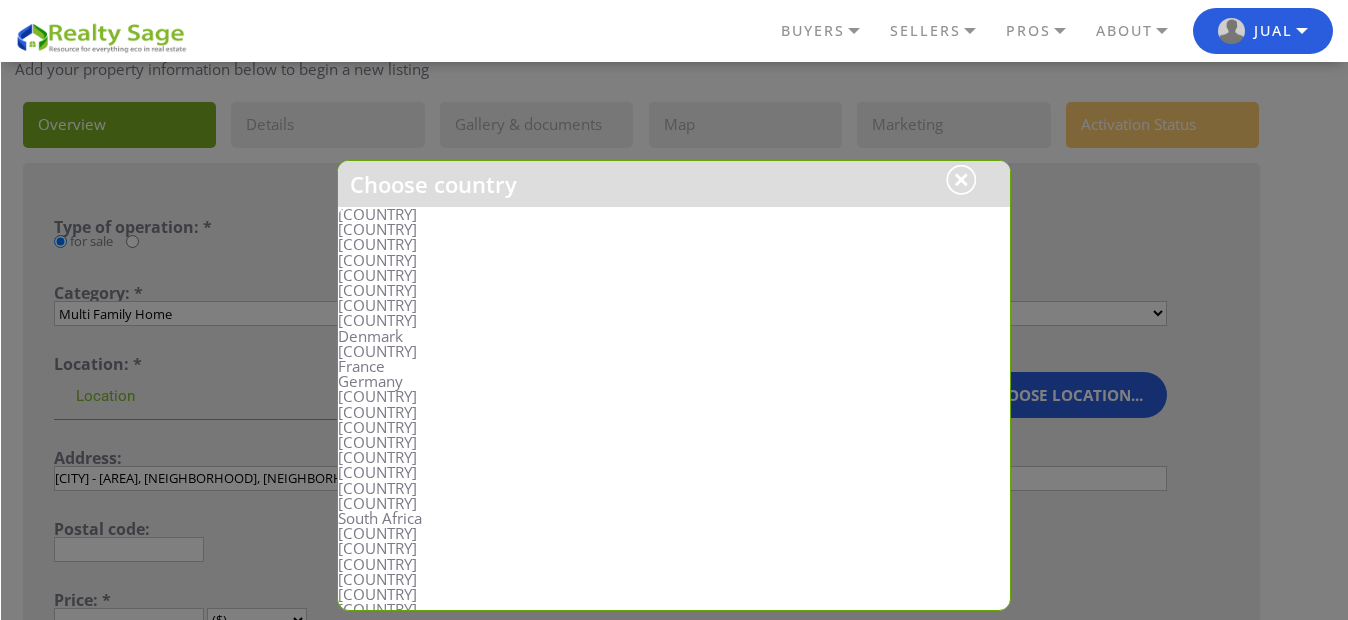 click on "[COUNTRY]" at bounding box center [674, 503] 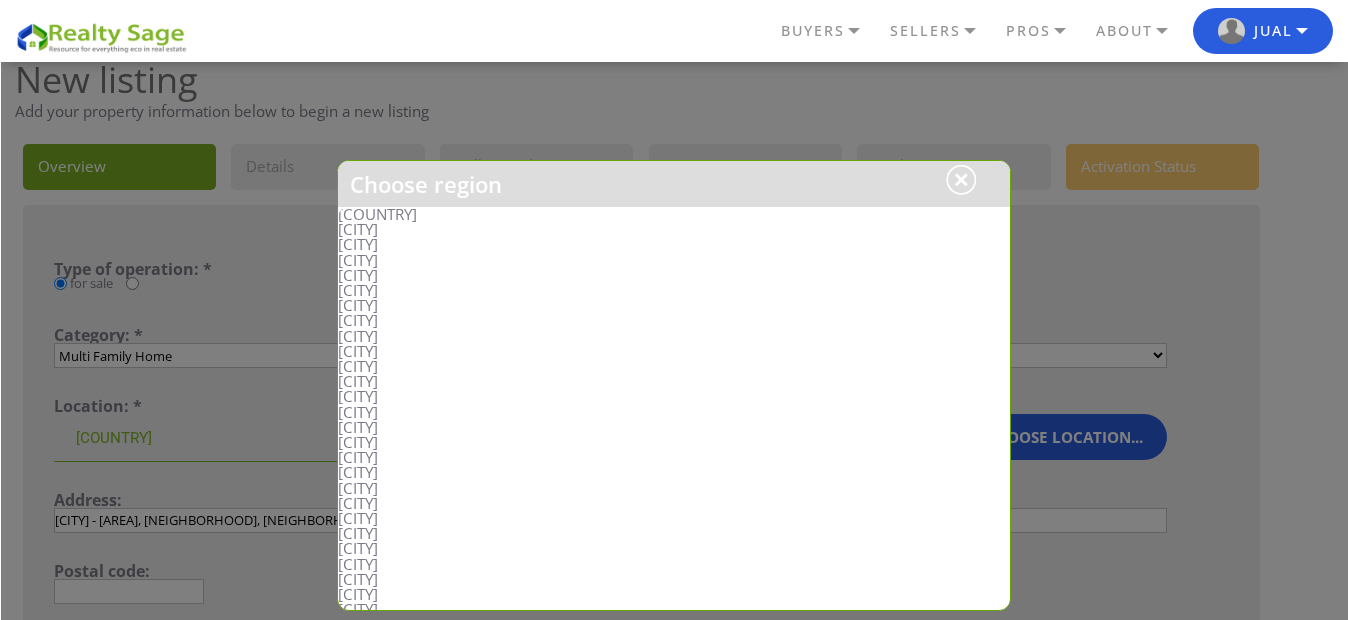 scroll, scrollTop: 0, scrollLeft: 0, axis: both 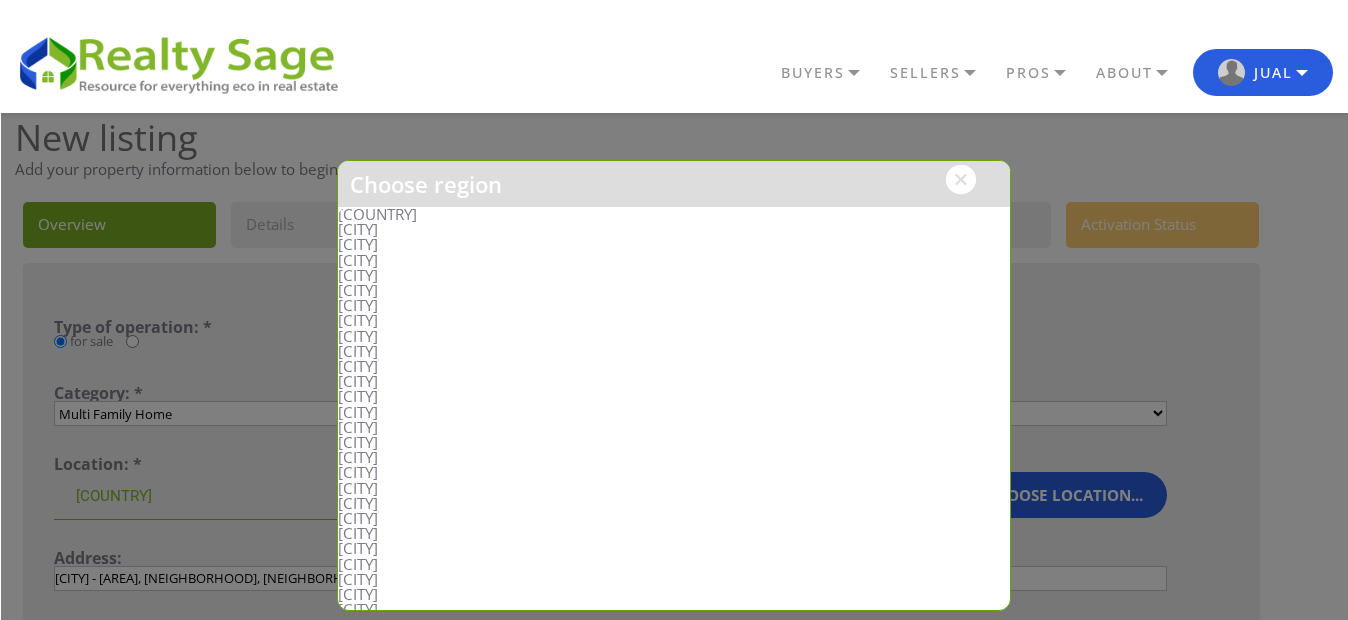 click at bounding box center (961, 180) 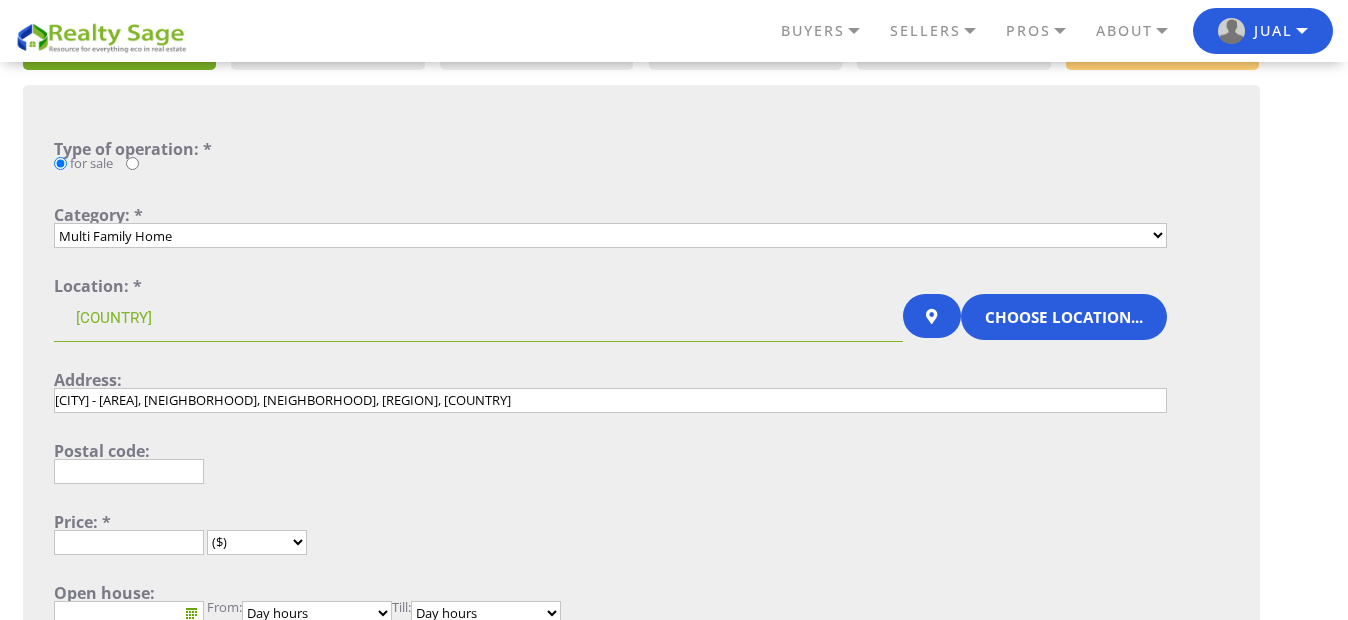 scroll, scrollTop: 200, scrollLeft: 0, axis: vertical 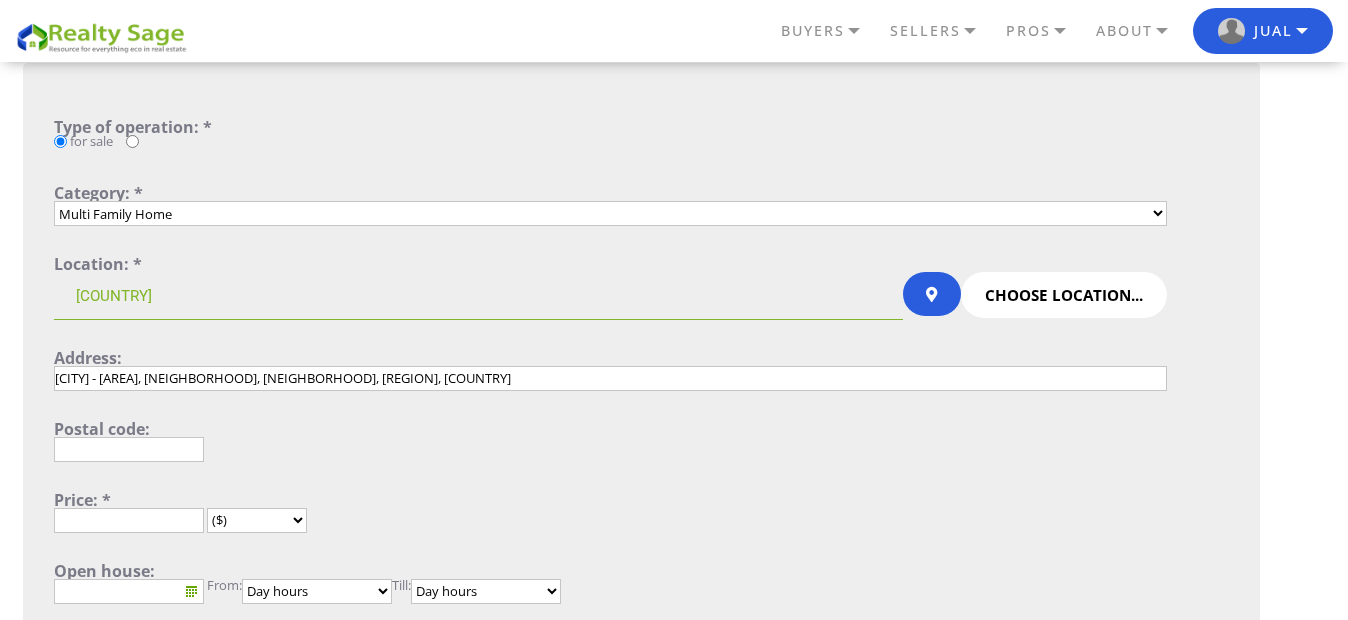 click on "Choose location..." at bounding box center (1064, 294) 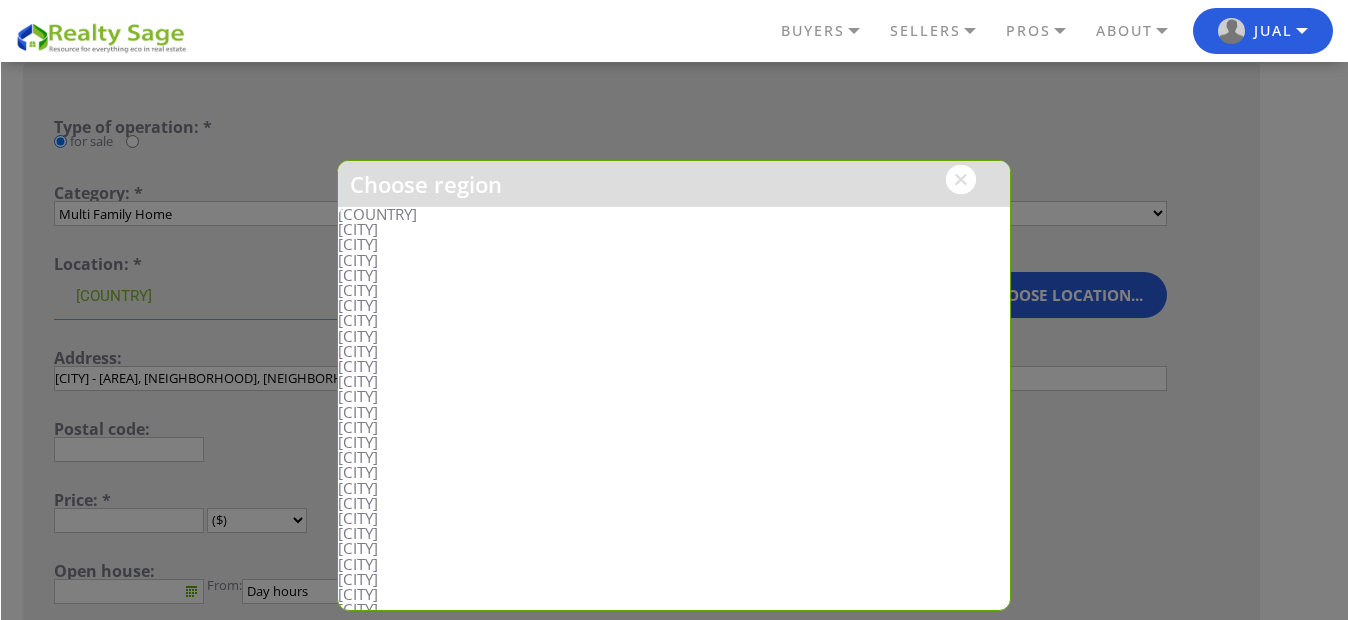 click at bounding box center (961, 180) 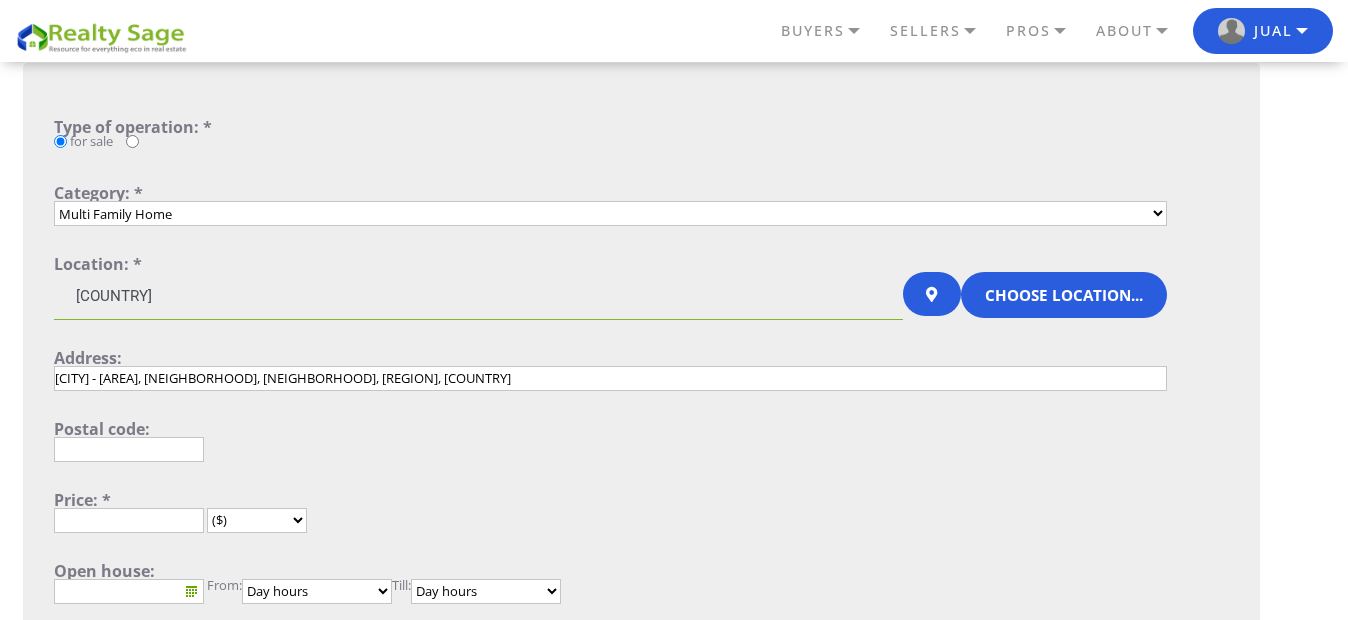click on "[COUNTRY]" at bounding box center [478, 296] 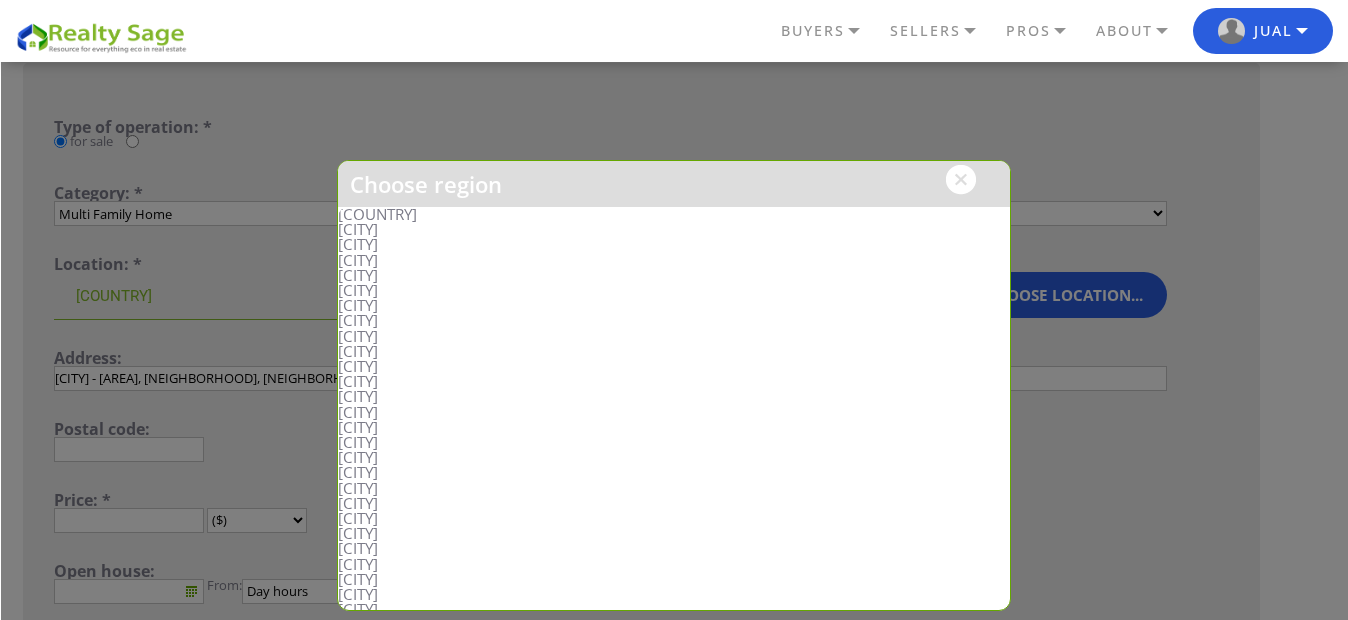 click at bounding box center (961, 180) 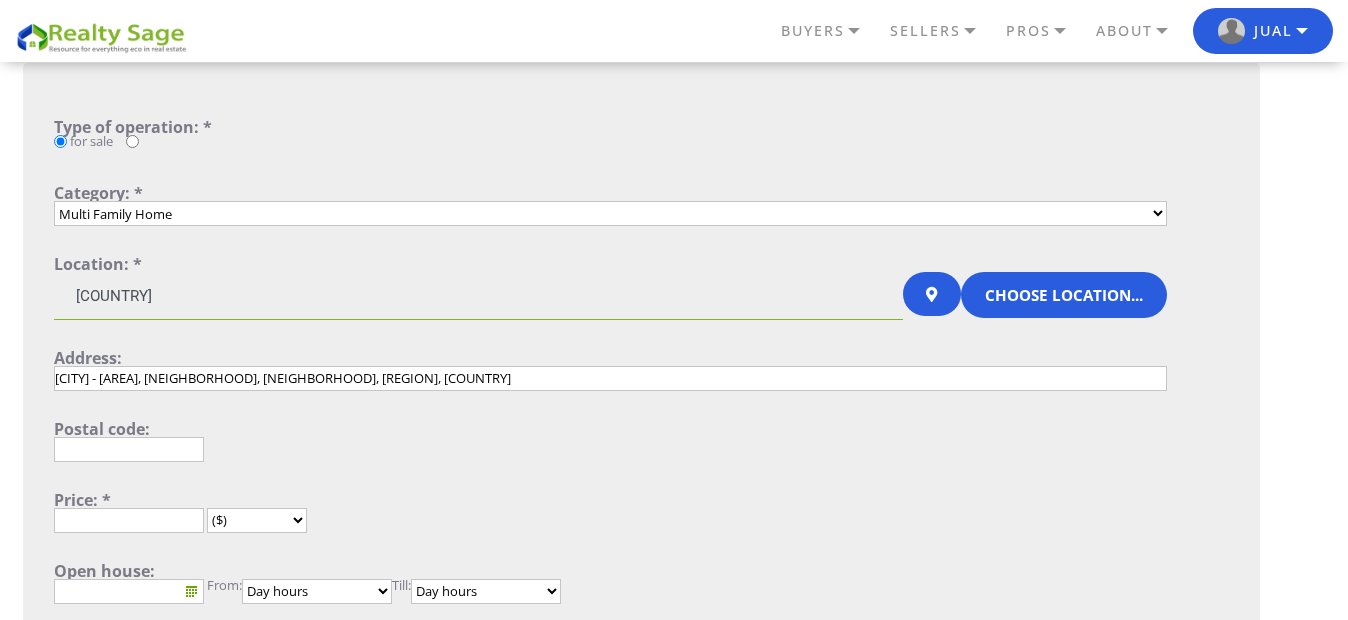 drag, startPoint x: 142, startPoint y: 293, endPoint x: 63, endPoint y: 289, distance: 79.101204 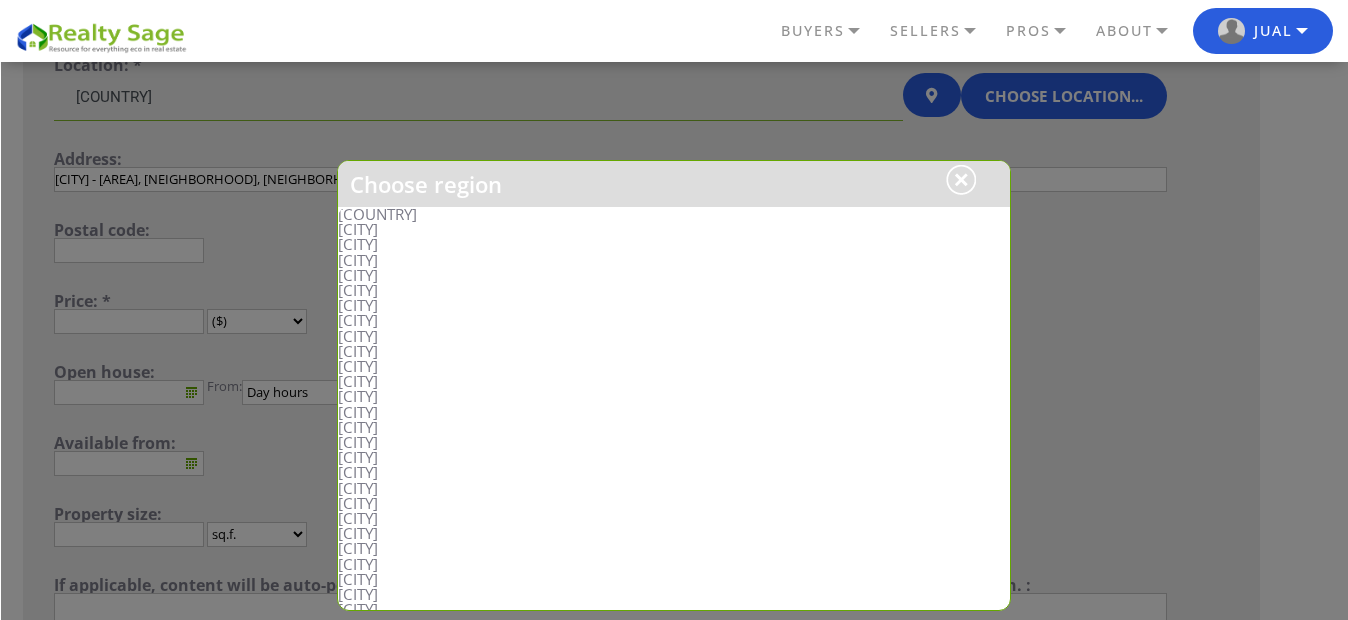 scroll, scrollTop: 400, scrollLeft: 0, axis: vertical 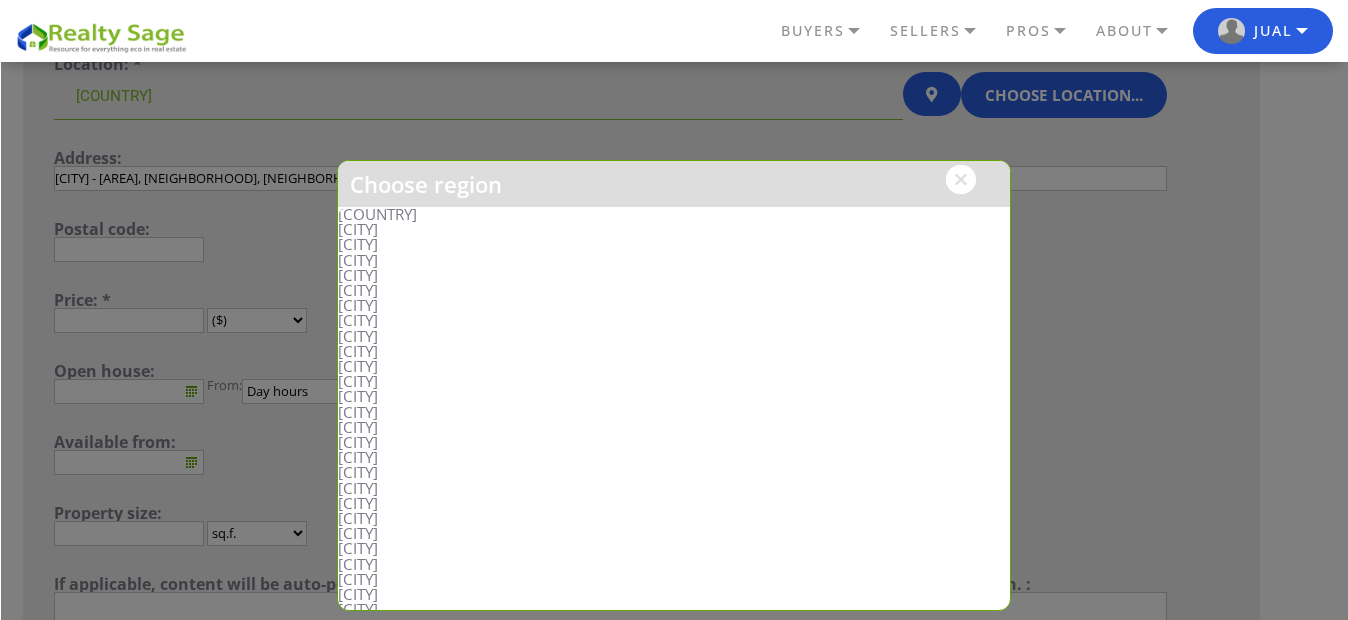 click at bounding box center (961, 180) 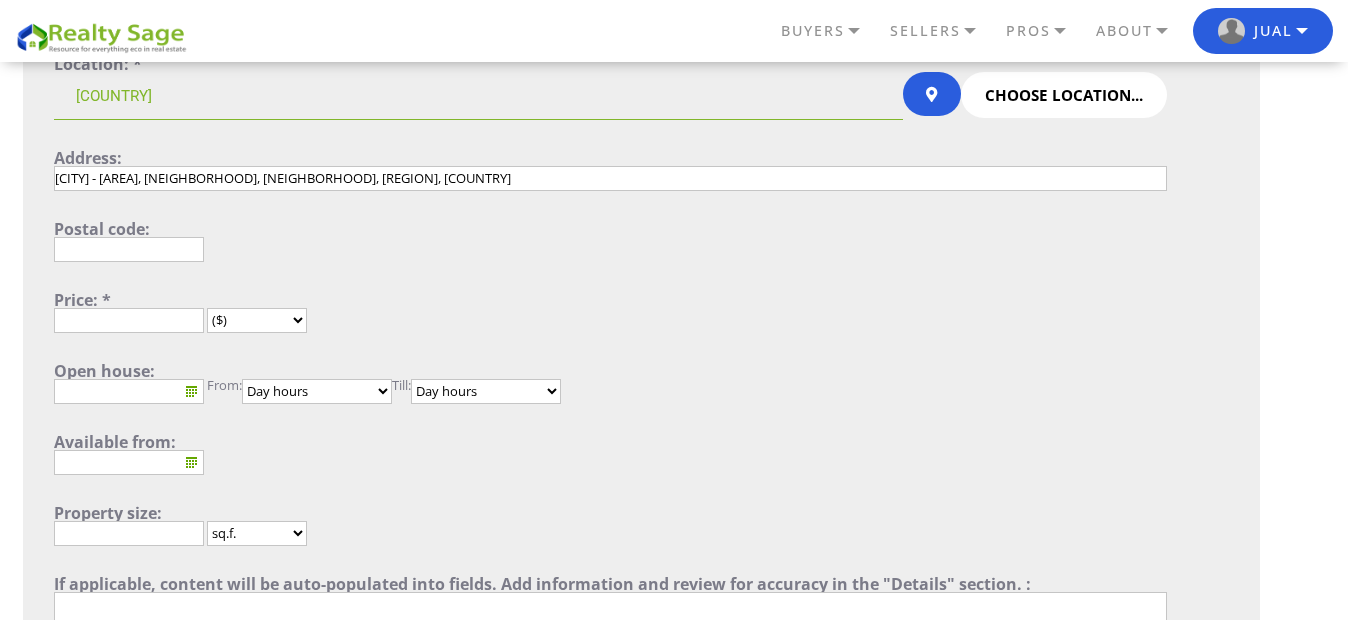click on "Choose location..." at bounding box center (1064, 94) 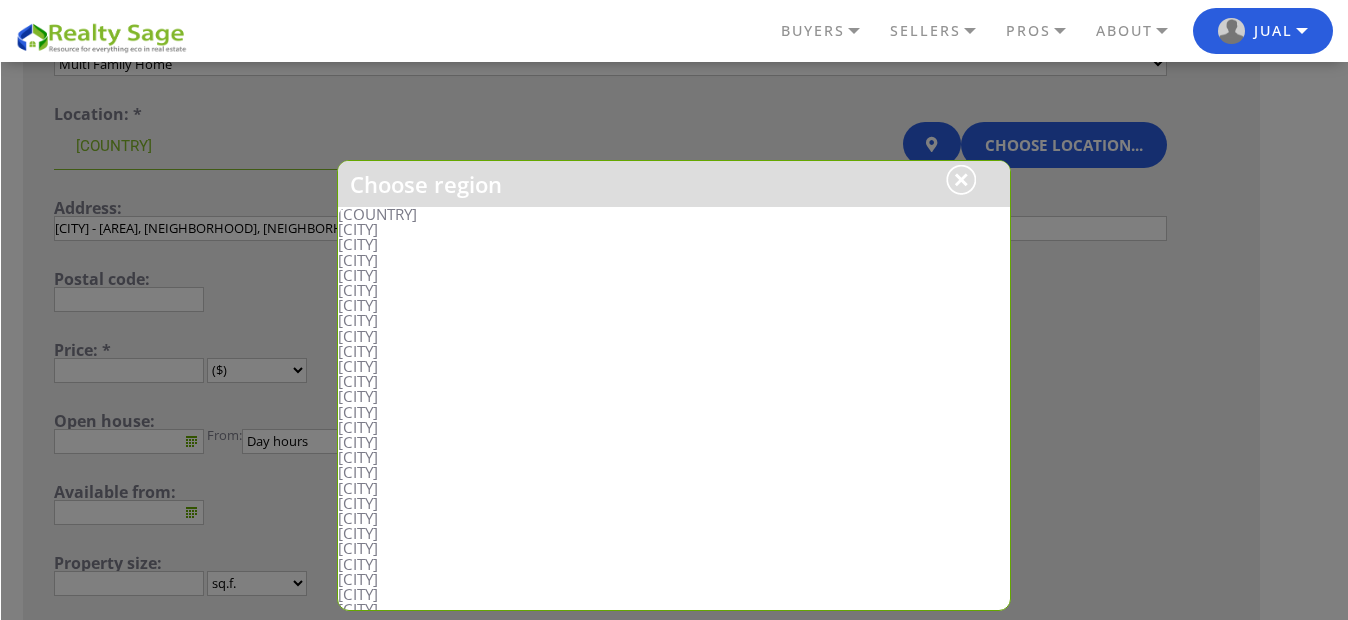 scroll, scrollTop: 300, scrollLeft: 0, axis: vertical 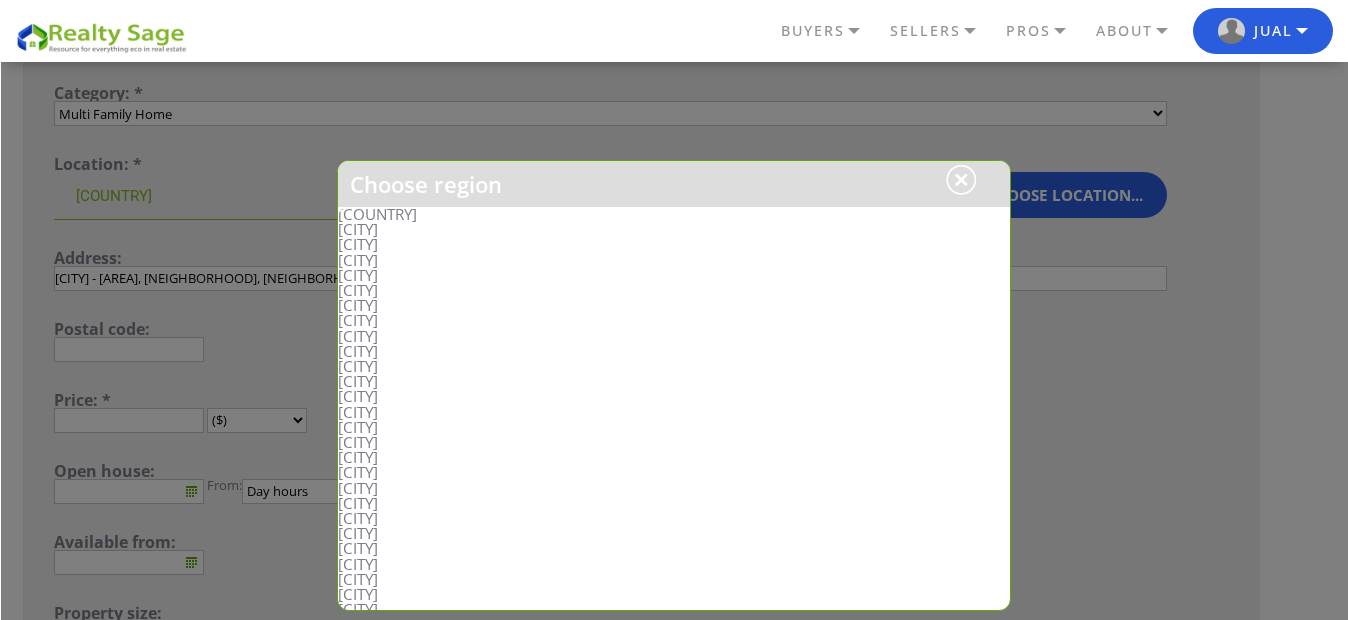 type 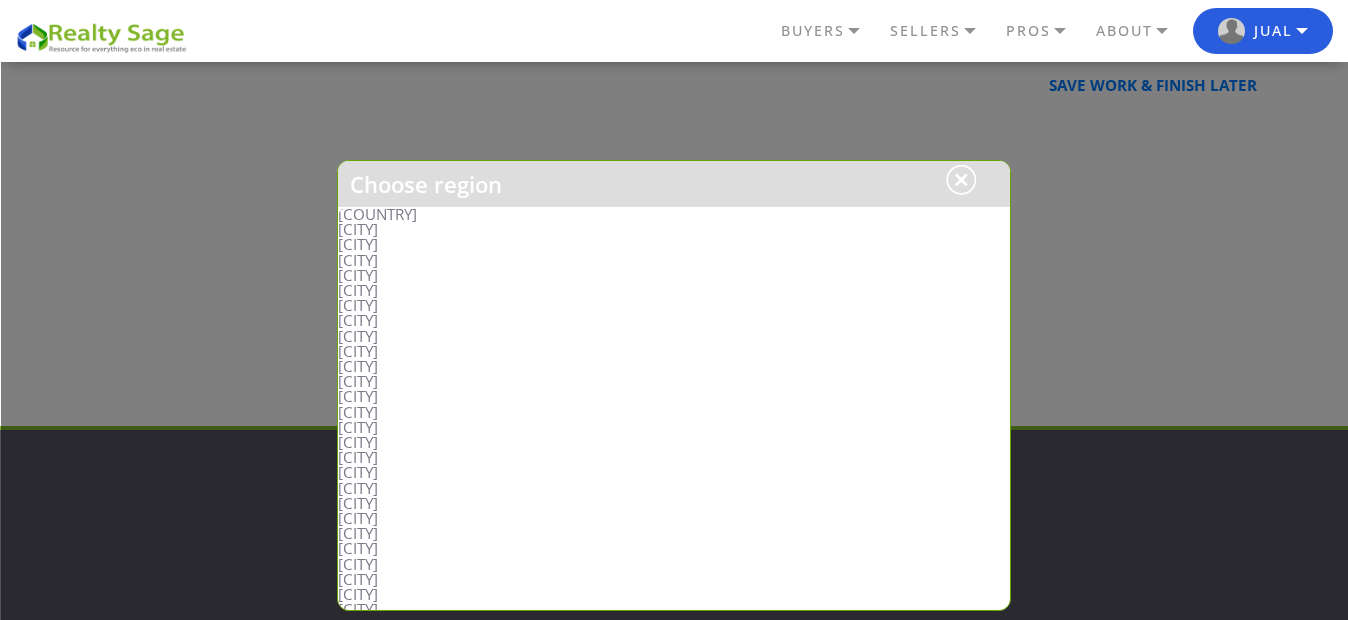 scroll, scrollTop: 1640, scrollLeft: 0, axis: vertical 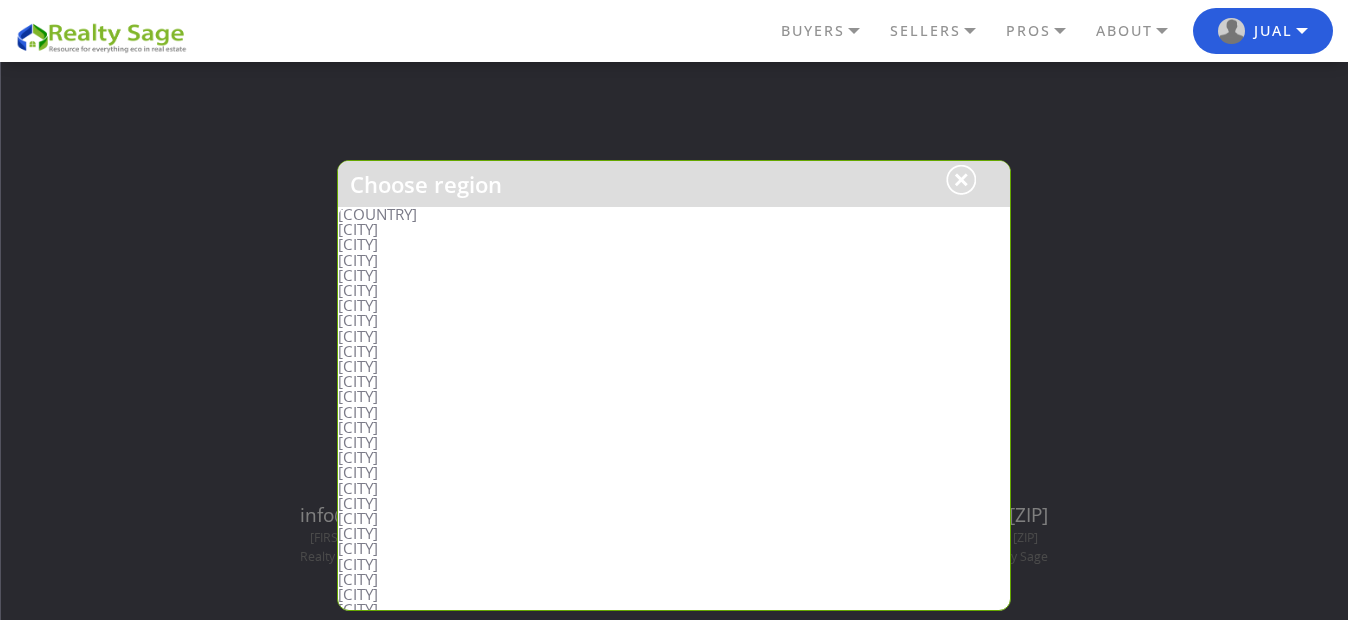 drag, startPoint x: 993, startPoint y: 222, endPoint x: 995, endPoint y: 244, distance: 22.090721 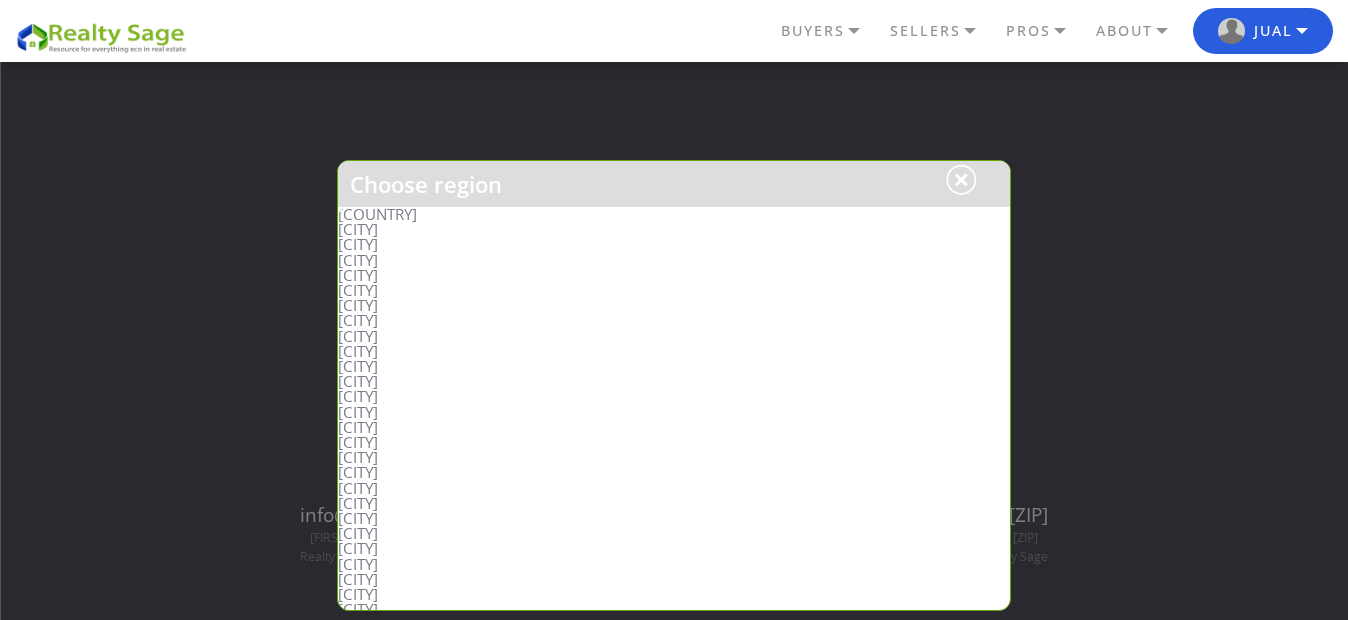 drag, startPoint x: 995, startPoint y: 244, endPoint x: 1006, endPoint y: 266, distance: 24.596748 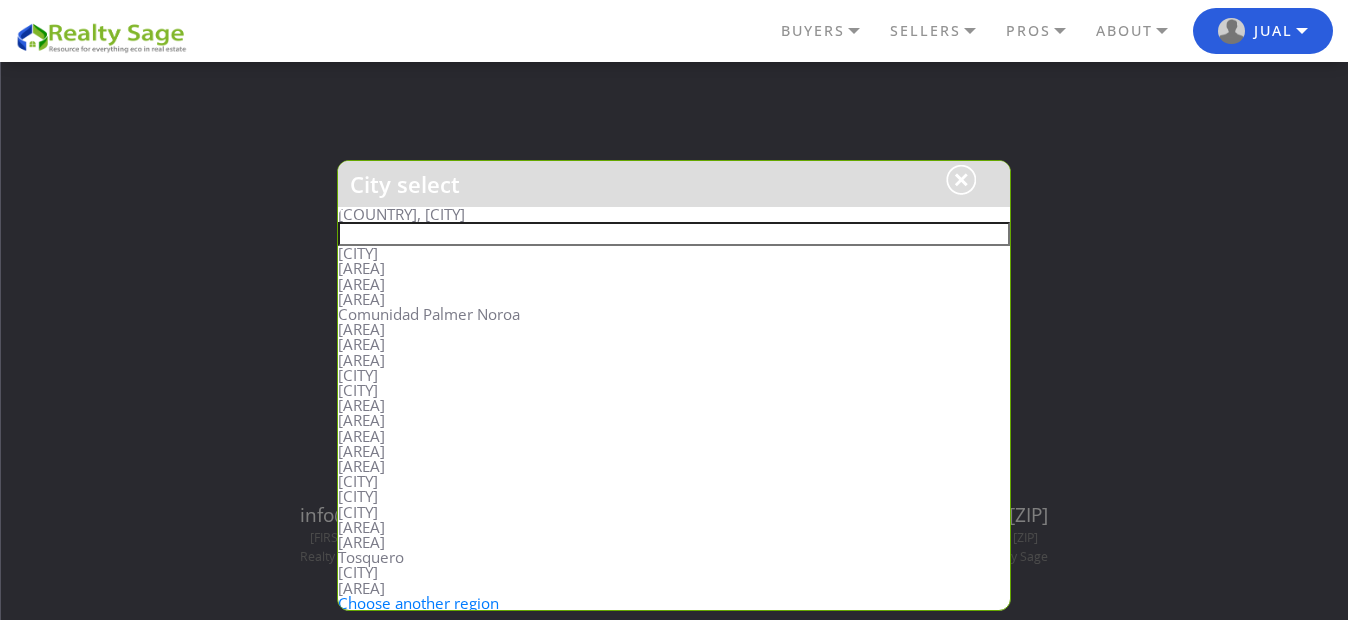 click on "City select" at bounding box center [674, 184] 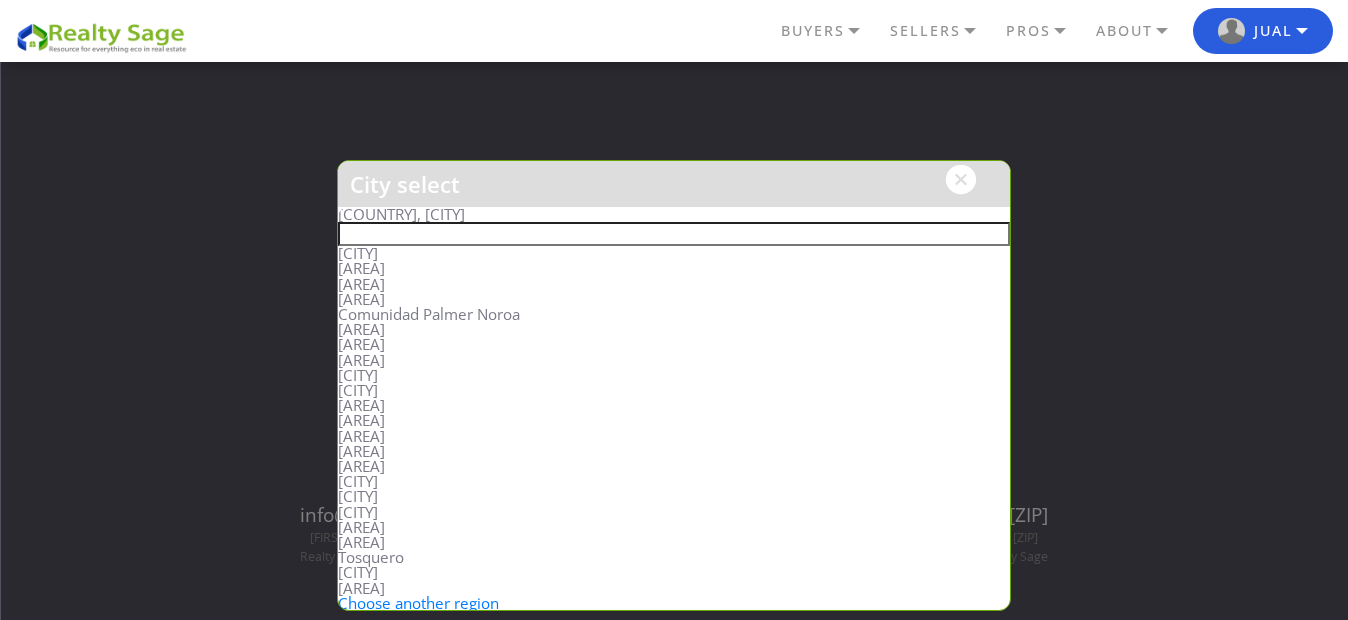 click at bounding box center (961, 180) 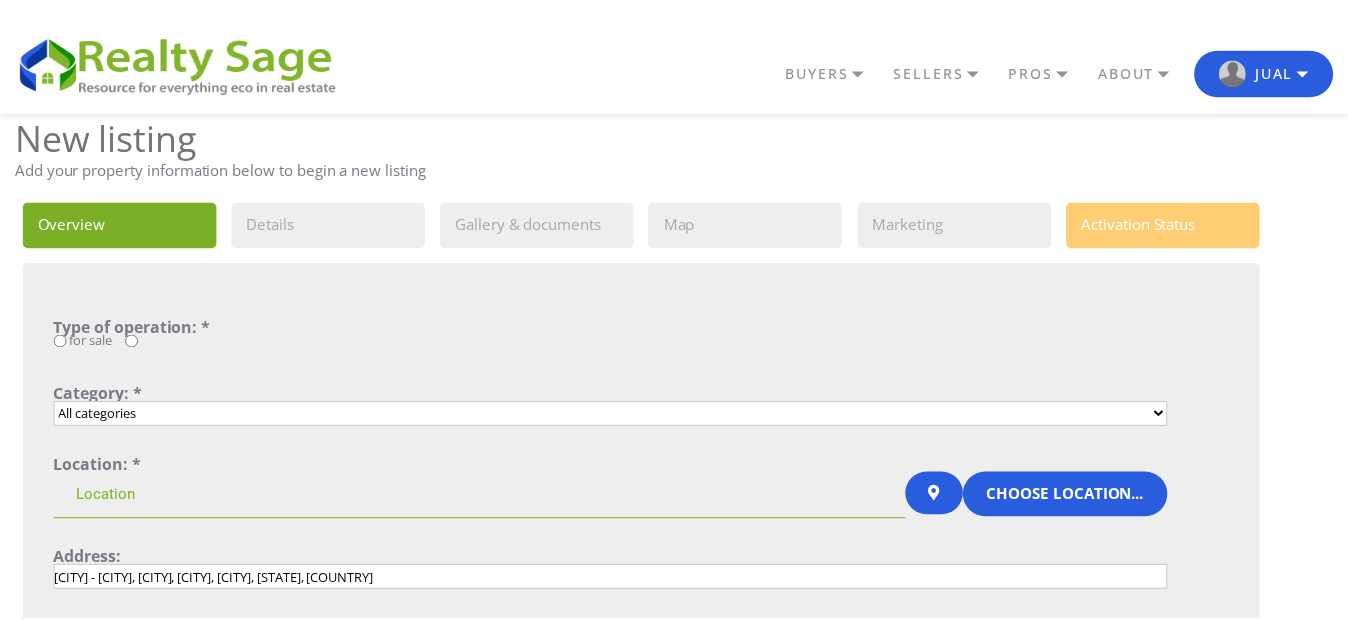 scroll, scrollTop: 0, scrollLeft: 0, axis: both 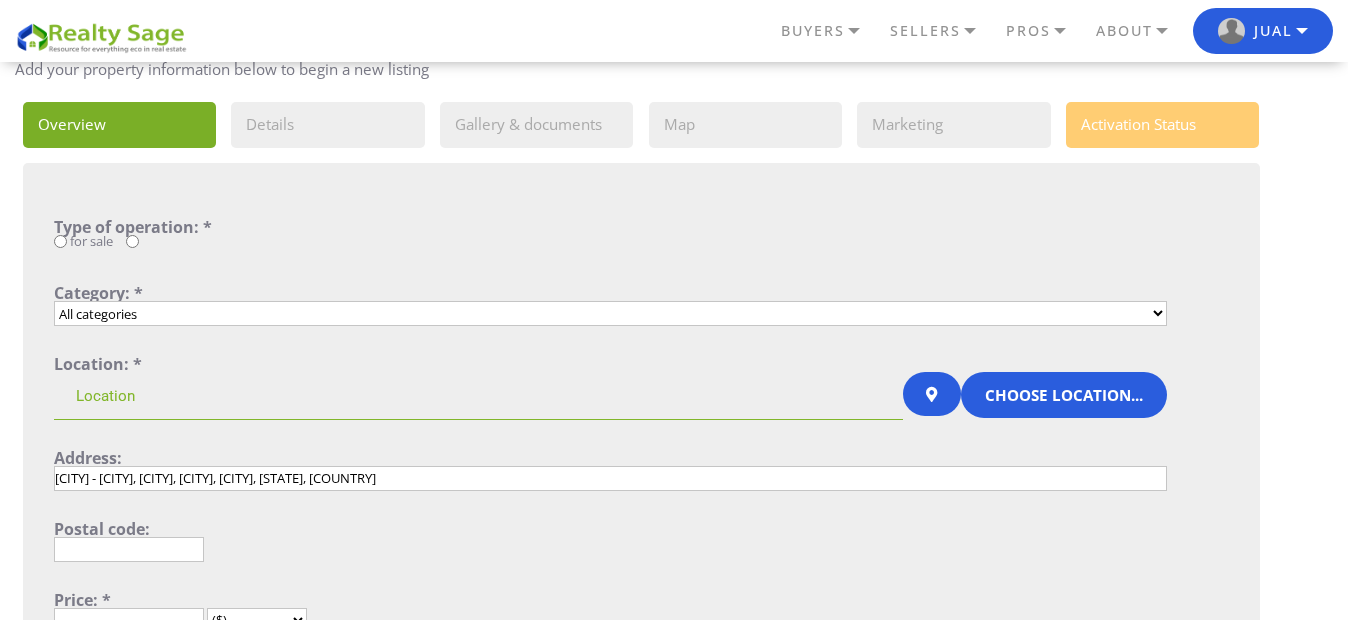 click on "for sale" at bounding box center [60, 241] 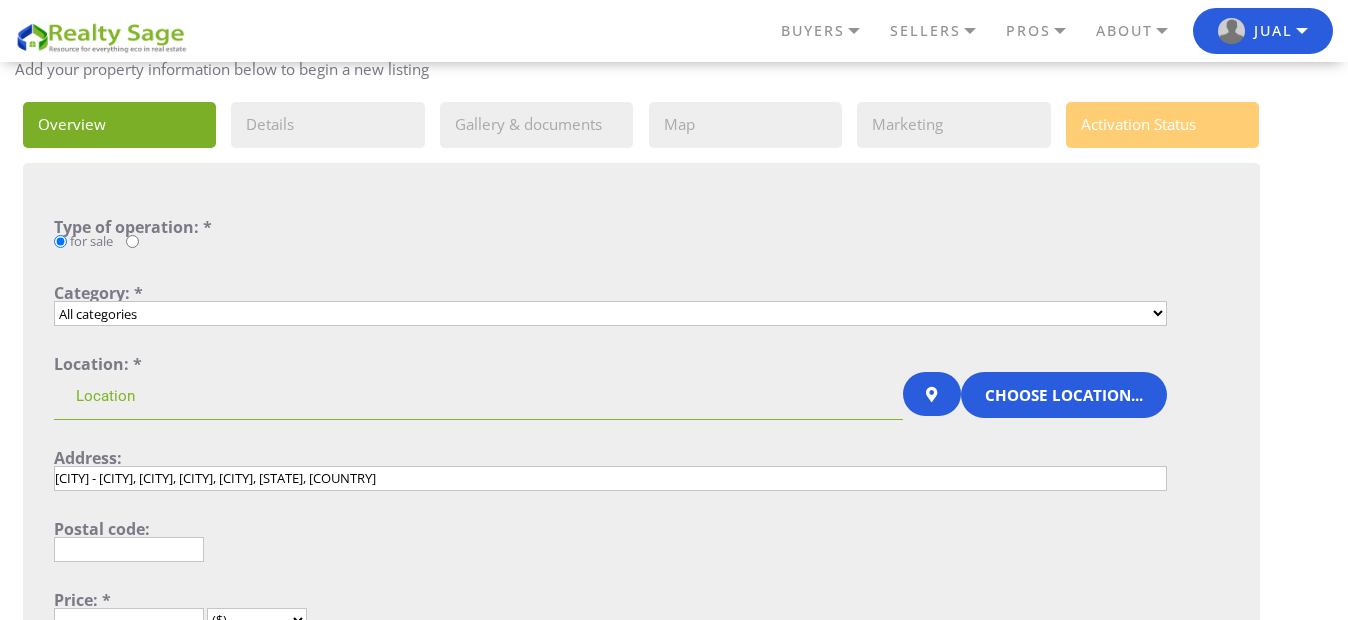 click on "All categories
Single Family Home Condo Townhouse Duplex Multi Family Home Apartment Mobile home Other
Office Restaurant Shop Café Hotel Sports facility Warehouse Manufactured Other
Farm Pasture Timberland Undeveloped land Other" at bounding box center (610, 313) 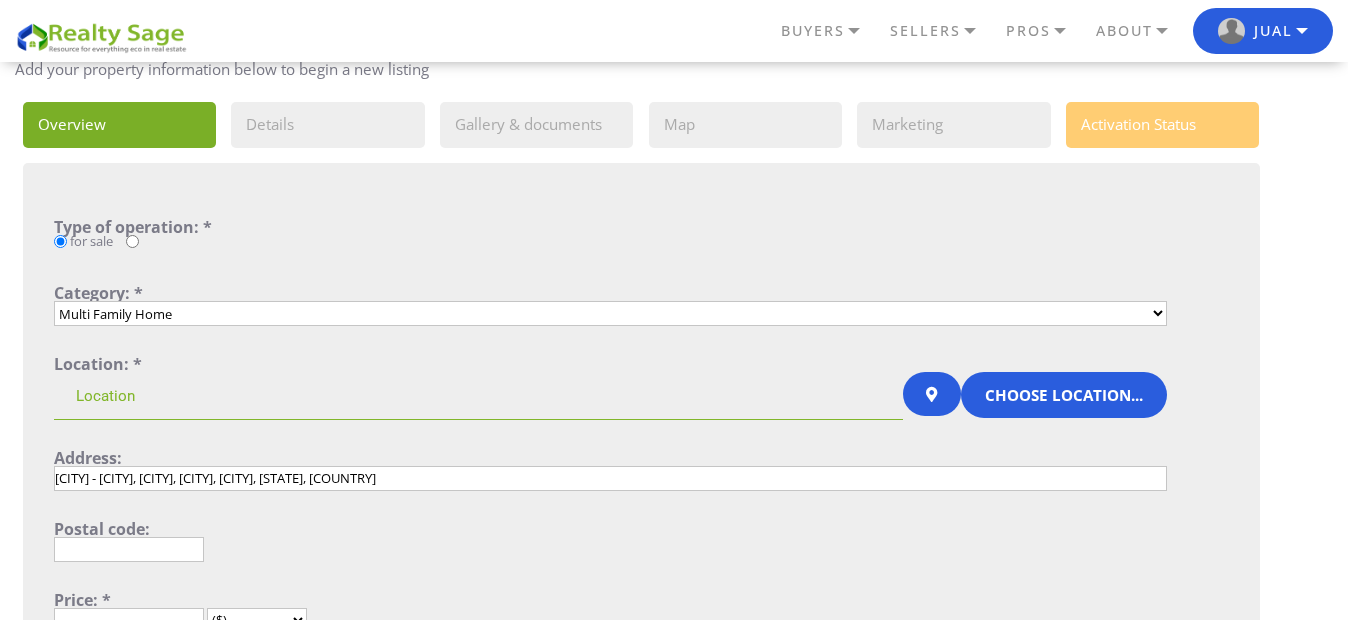 click on "All categories
Single Family Home Condo Townhouse Duplex Multi Family Home Apartment Mobile home Other
Office Restaurant Shop Café Hotel Sports facility Warehouse Manufactured Other
Farm Pasture Timberland Undeveloped land Other" at bounding box center (610, 313) 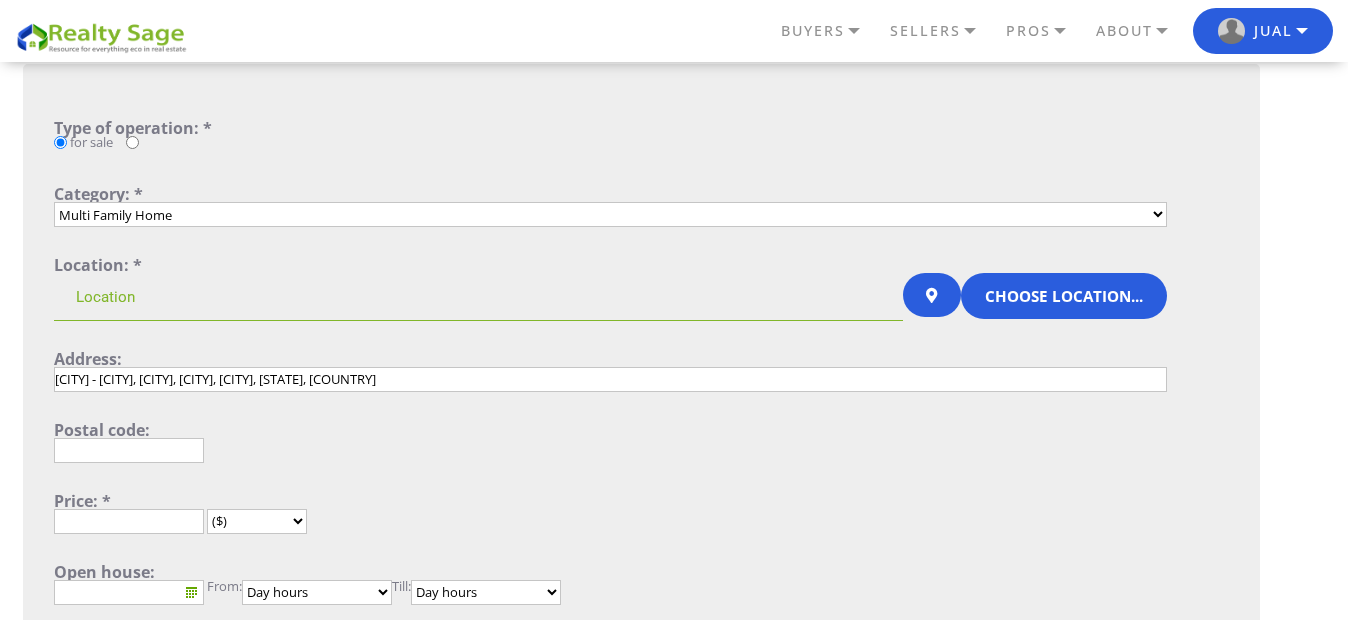 scroll, scrollTop: 200, scrollLeft: 0, axis: vertical 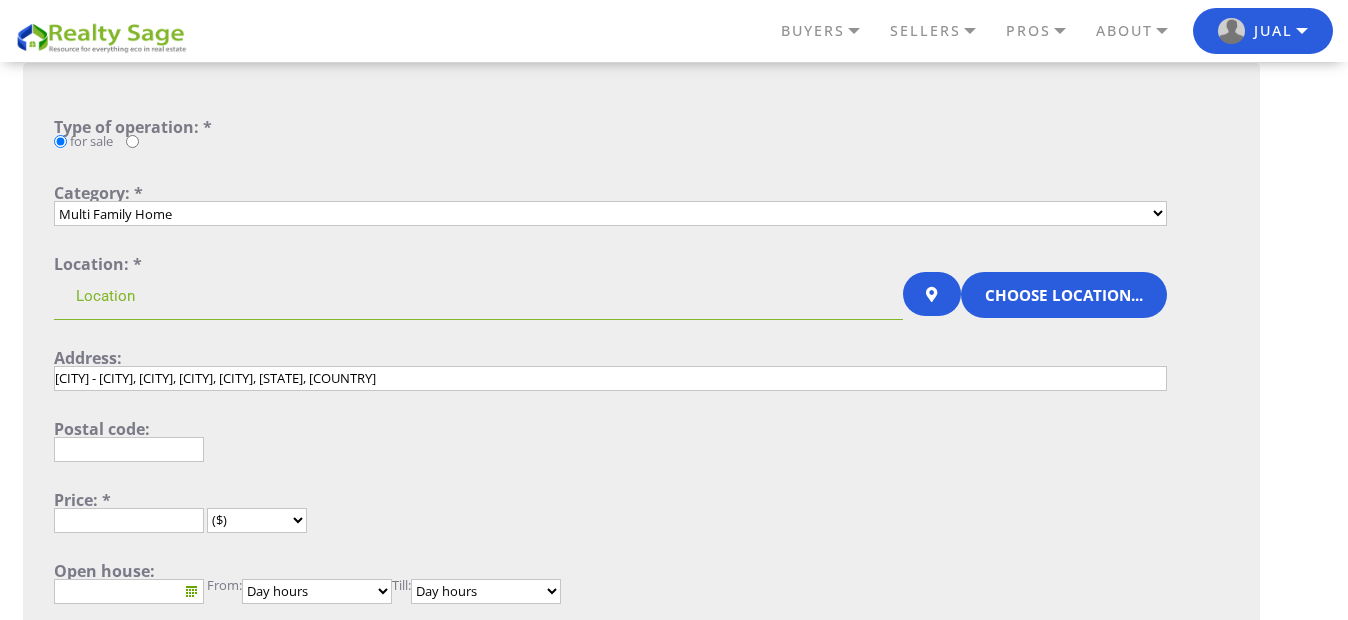 click at bounding box center (478, 296) 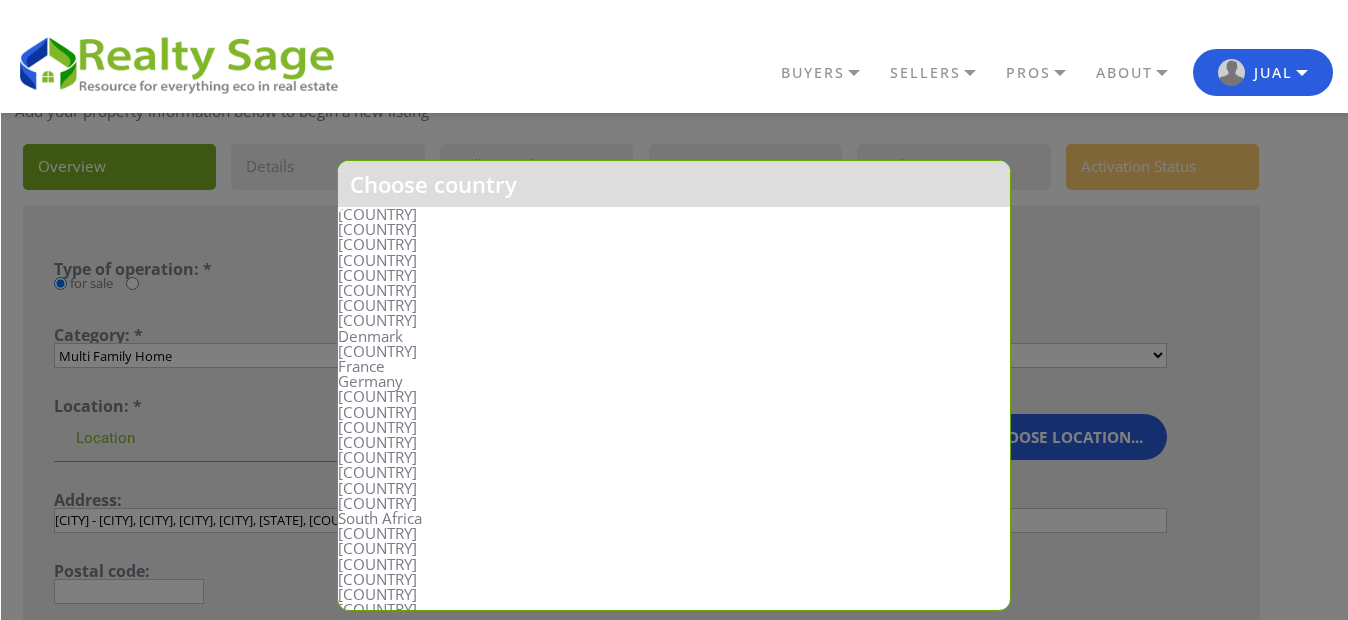 scroll, scrollTop: 0, scrollLeft: 0, axis: both 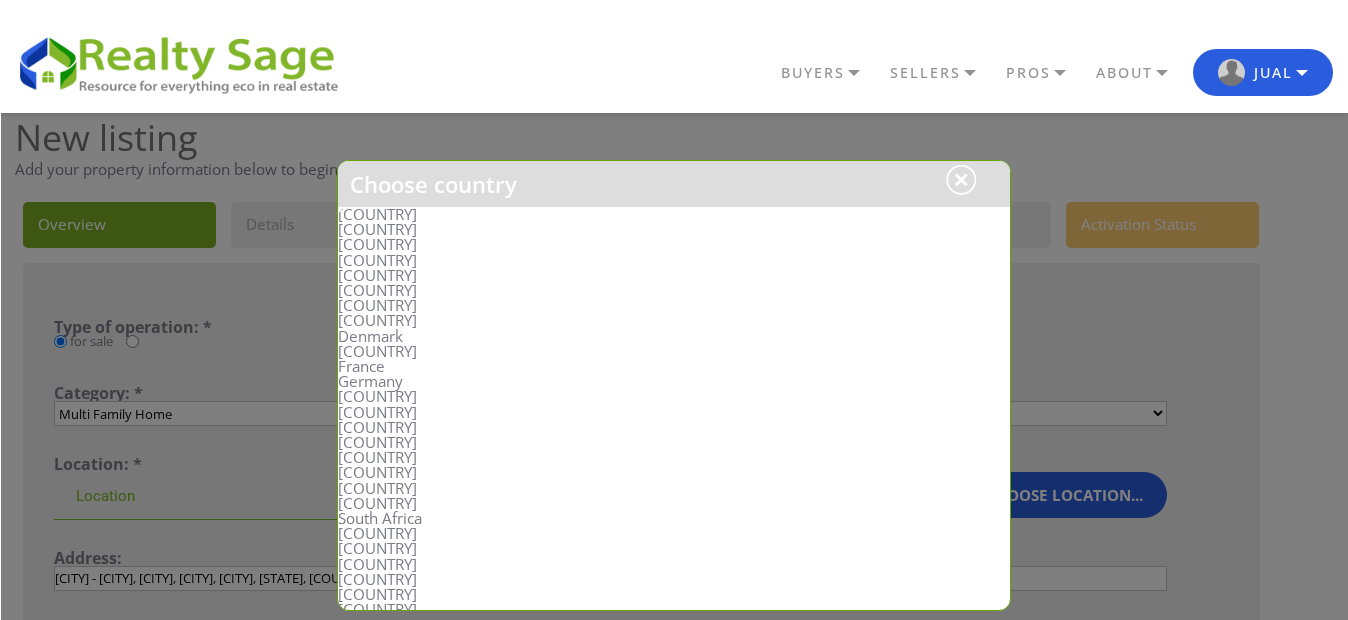click on "[COUNTRY]" at bounding box center (674, 214) 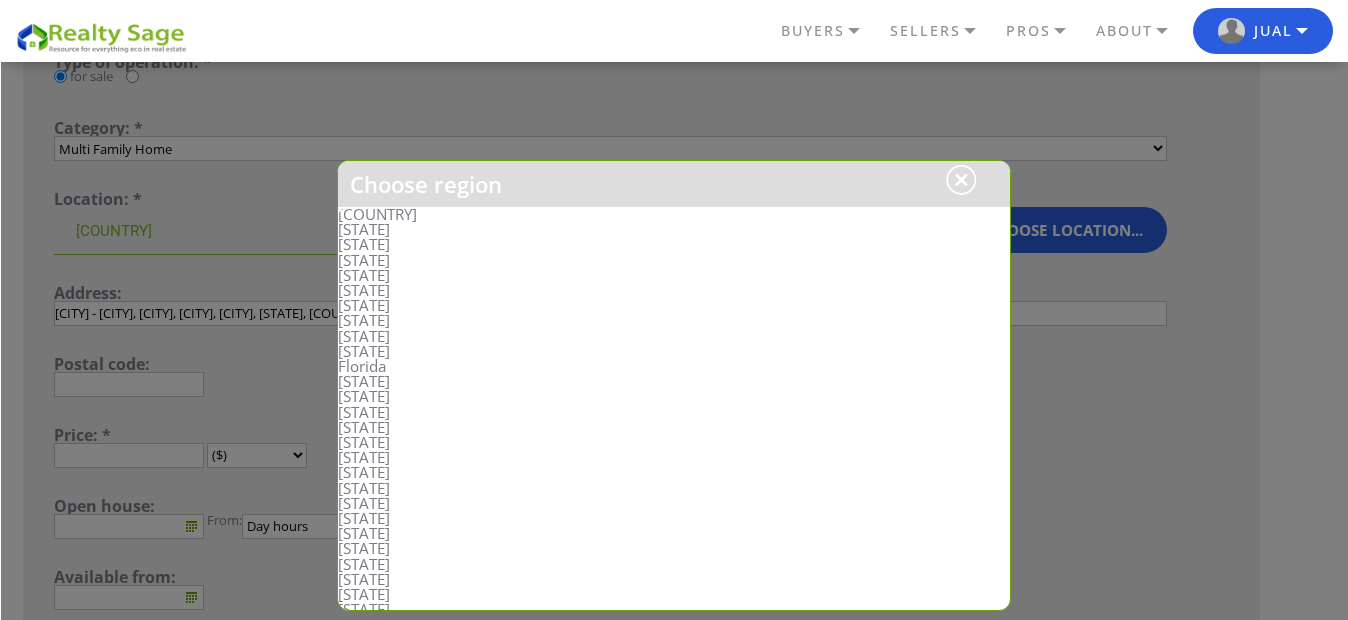 scroll, scrollTop: 500, scrollLeft: 0, axis: vertical 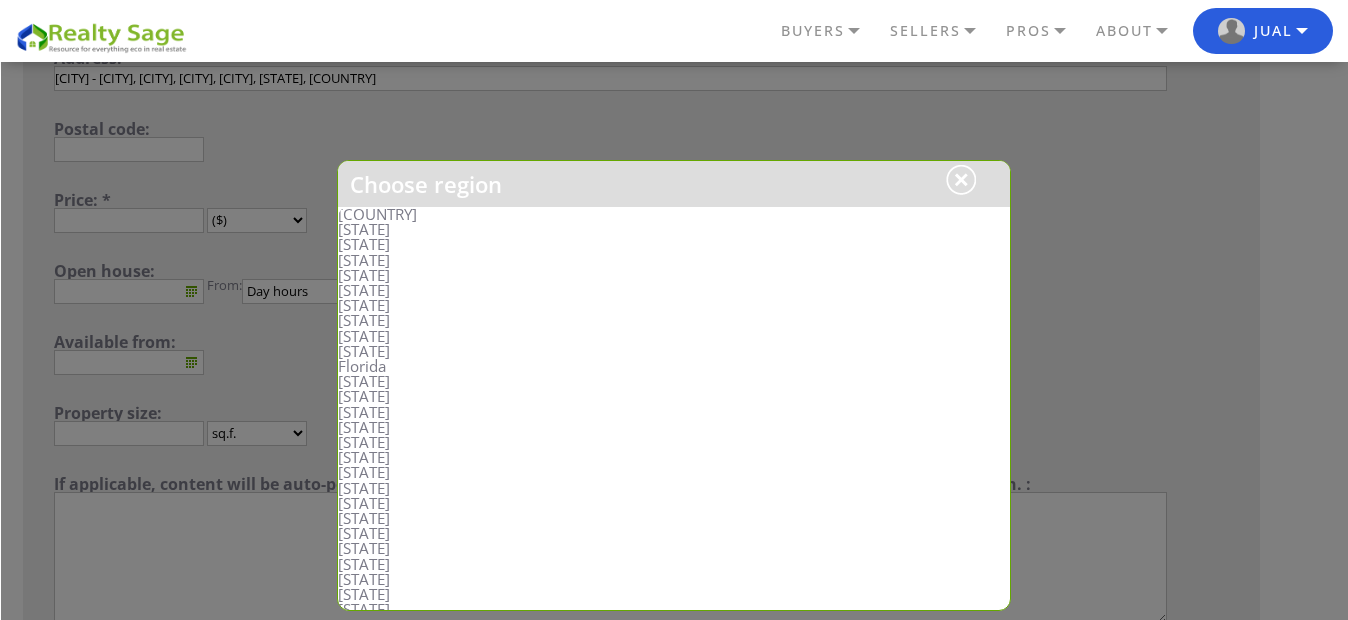 click on "[COUNTRY]" at bounding box center (674, 214) 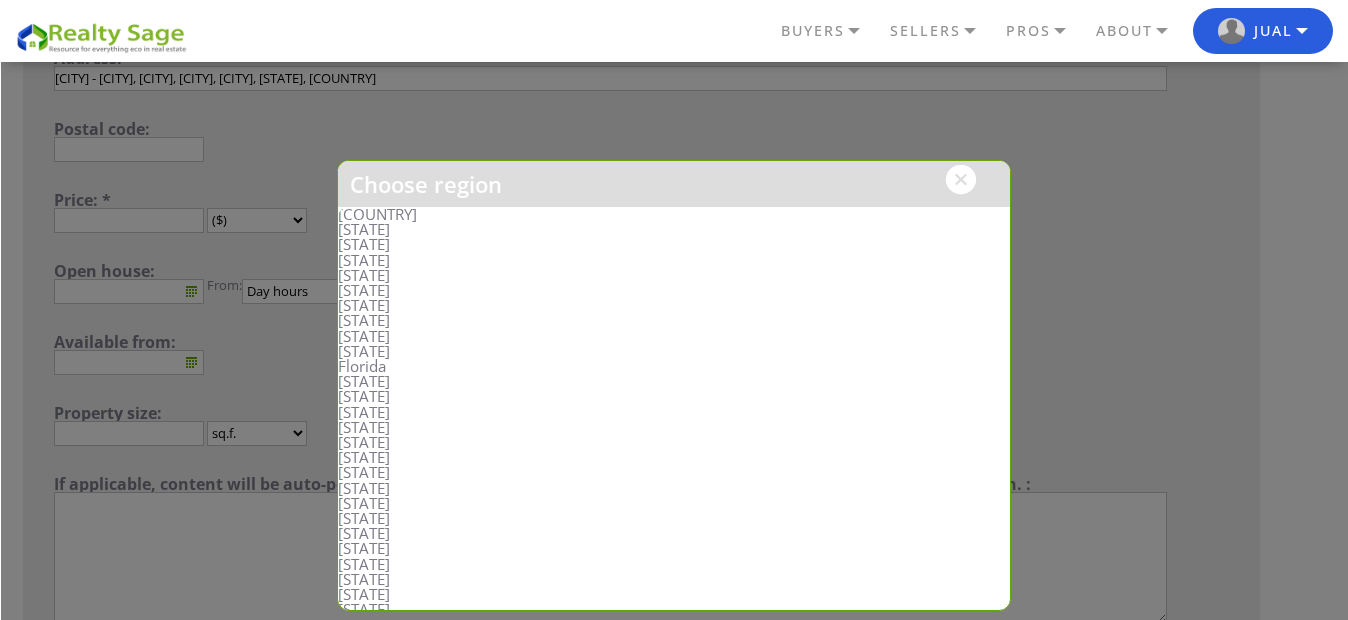 click at bounding box center [961, 180] 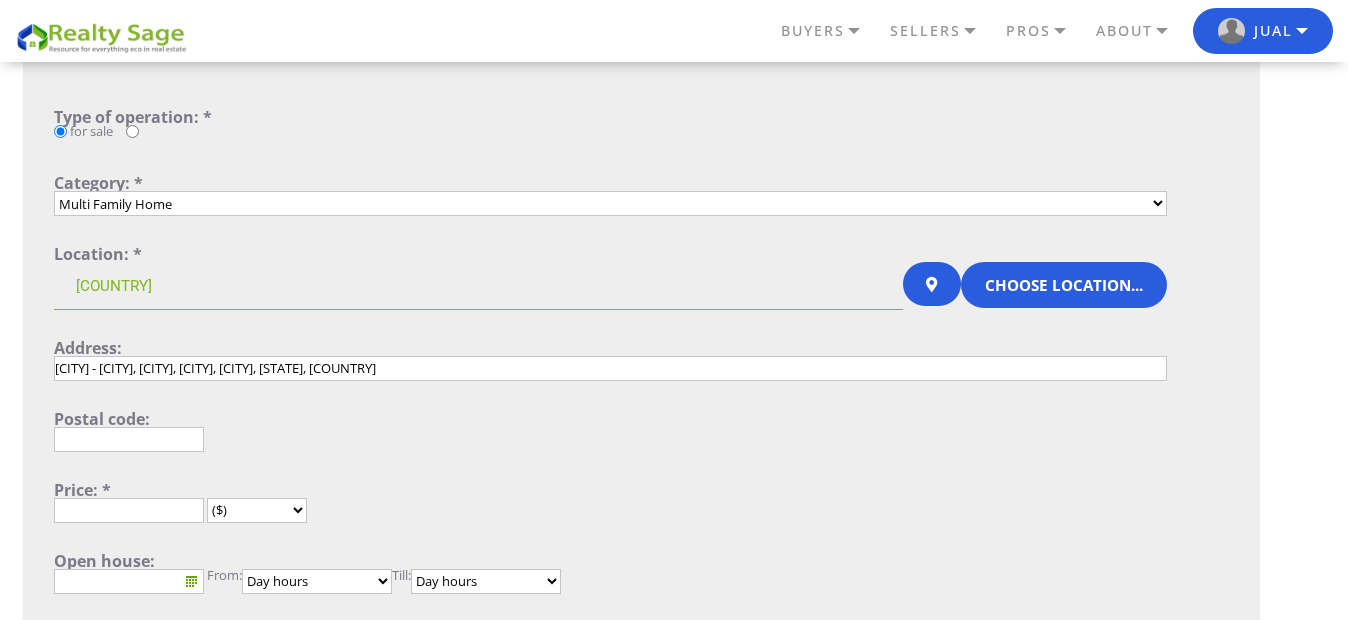 scroll, scrollTop: 200, scrollLeft: 0, axis: vertical 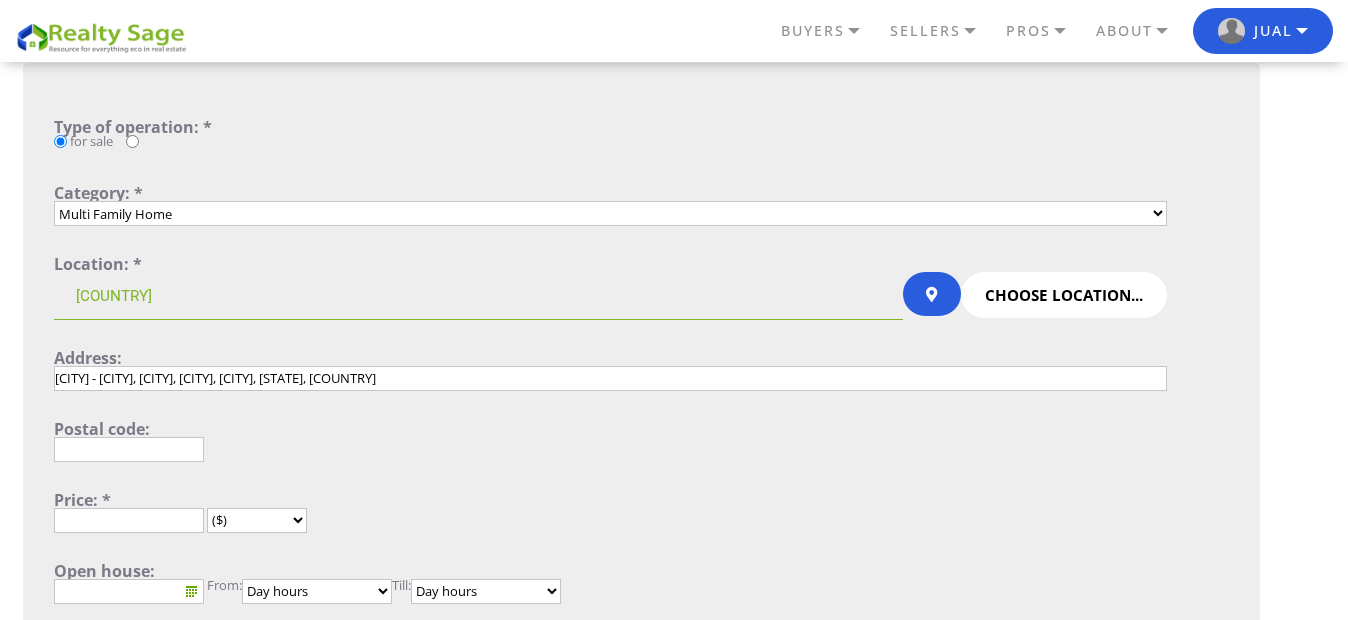 click on "Choose location..." at bounding box center (1064, 294) 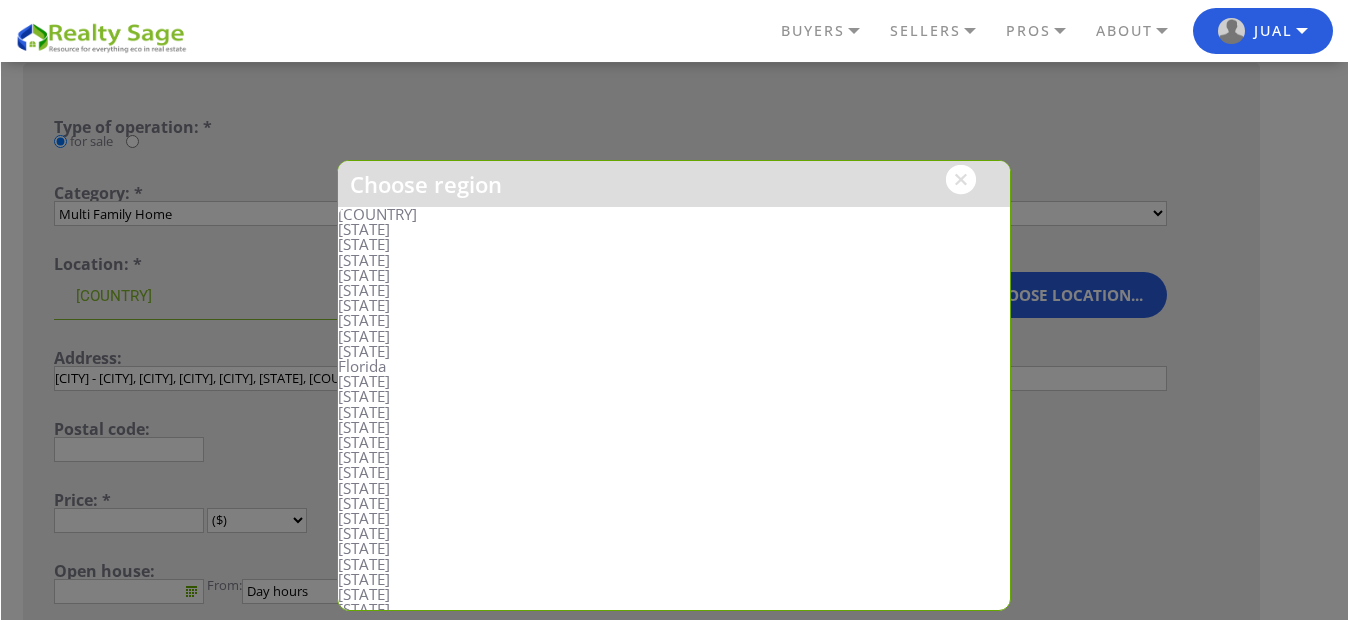 click at bounding box center (961, 180) 